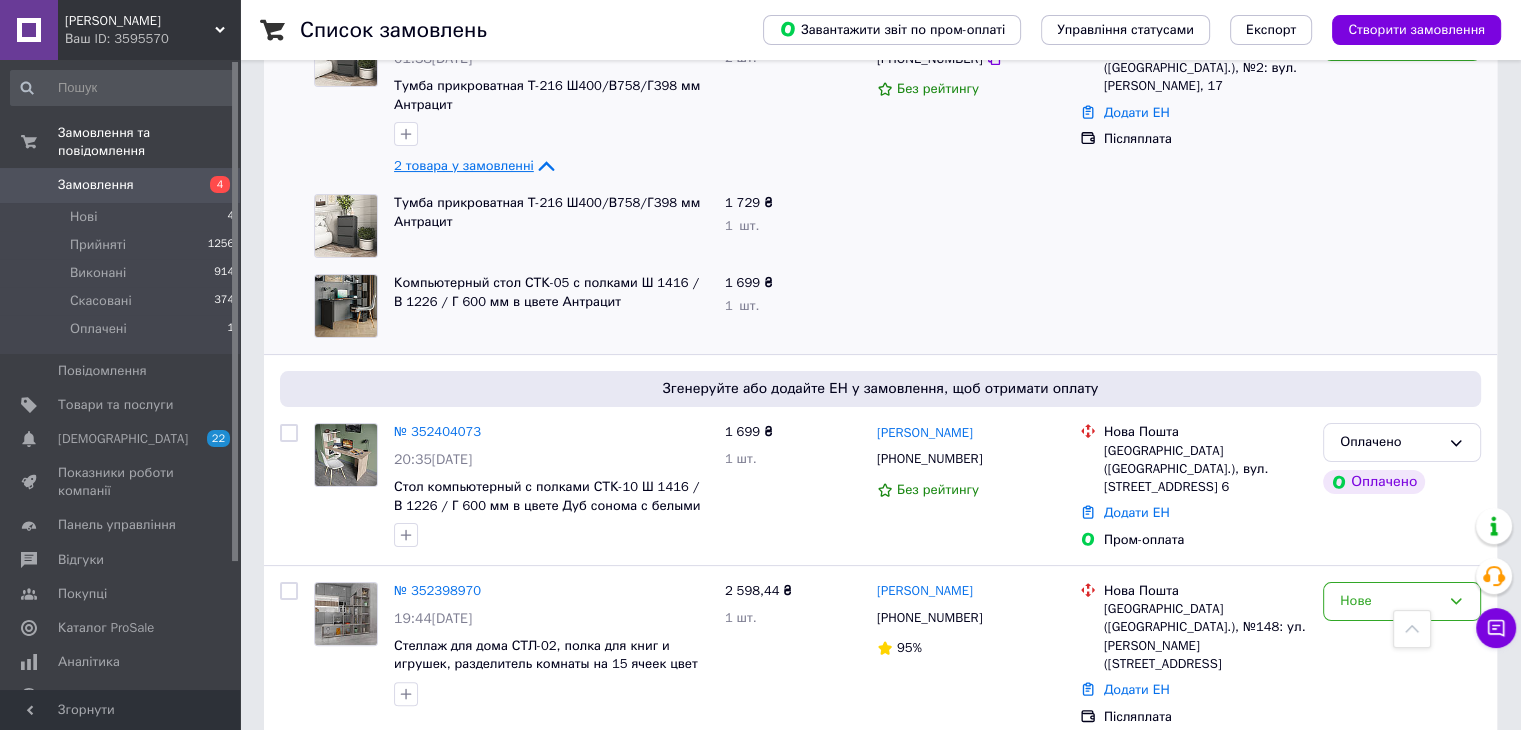 scroll, scrollTop: 0, scrollLeft: 0, axis: both 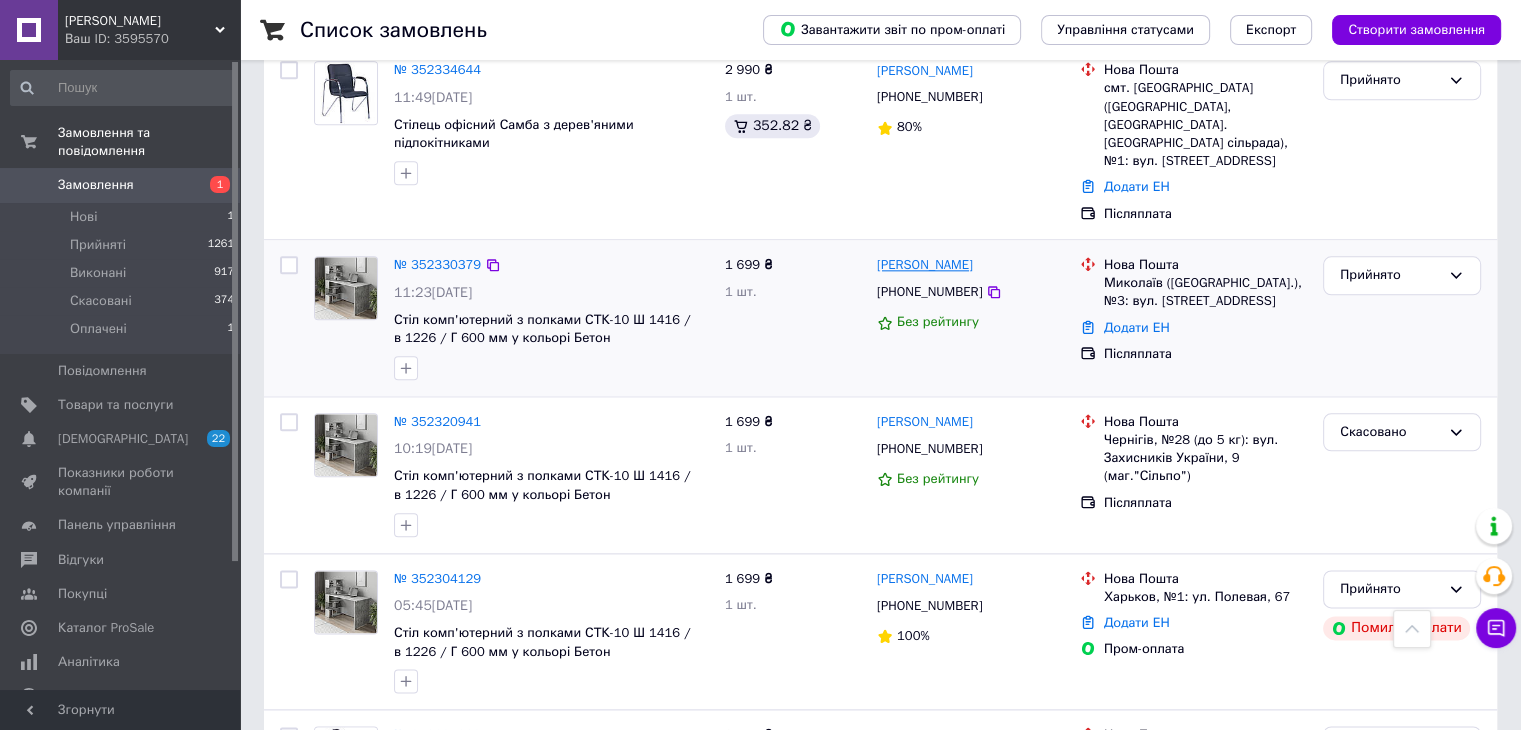 drag, startPoint x: 996, startPoint y: 200, endPoint x: 921, endPoint y: 202, distance: 75.026665 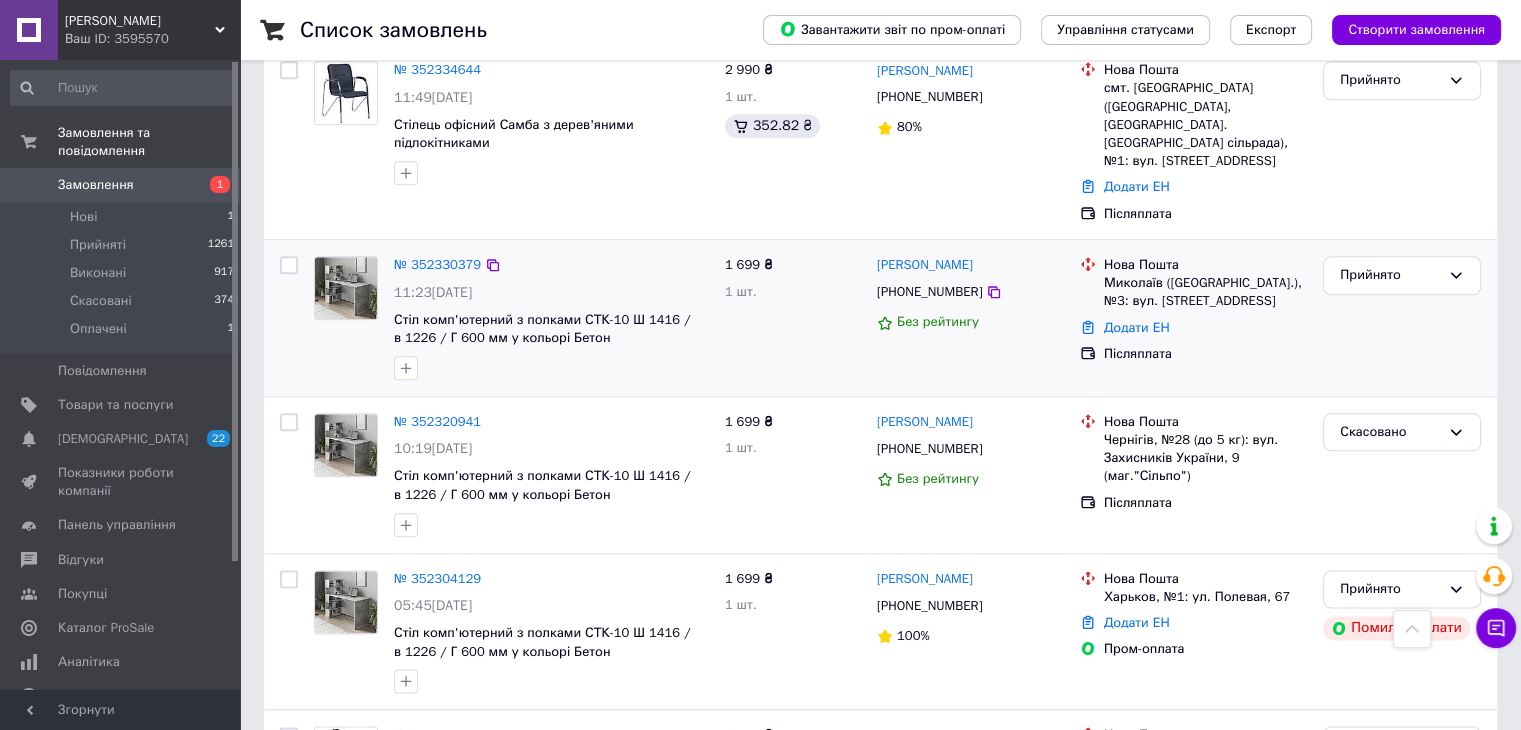 copy on "Кирчевська" 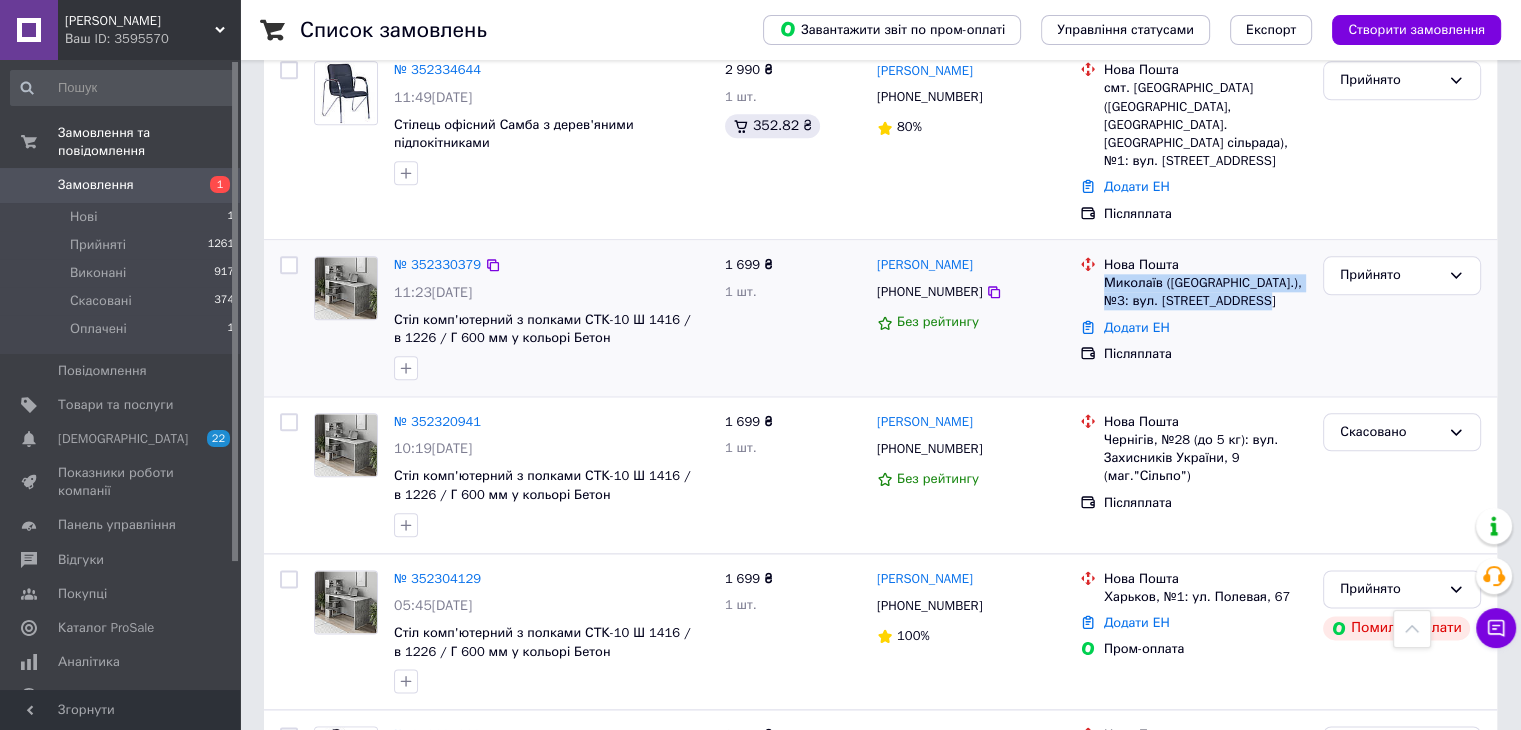 drag, startPoint x: 1105, startPoint y: 219, endPoint x: 1267, endPoint y: 242, distance: 163.62457 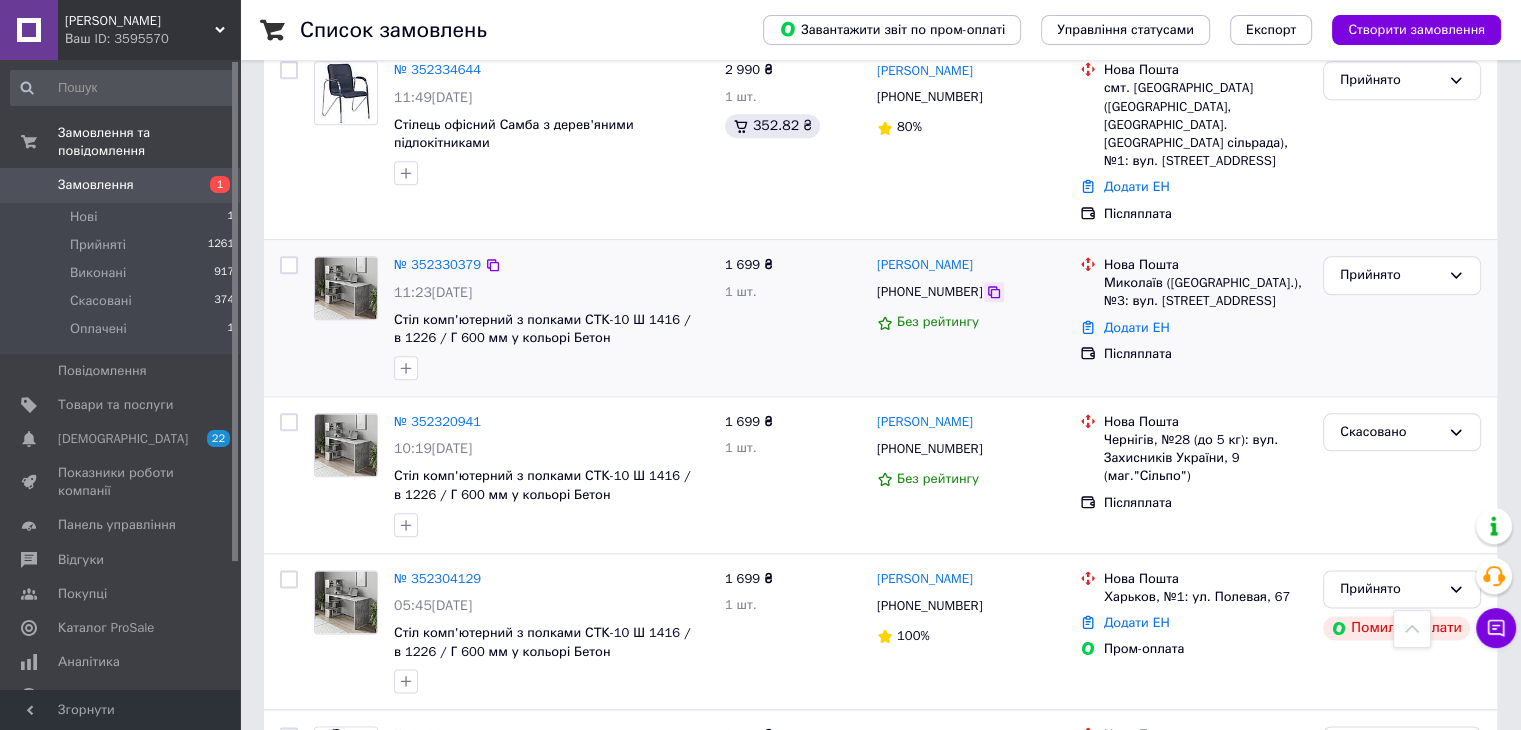 click 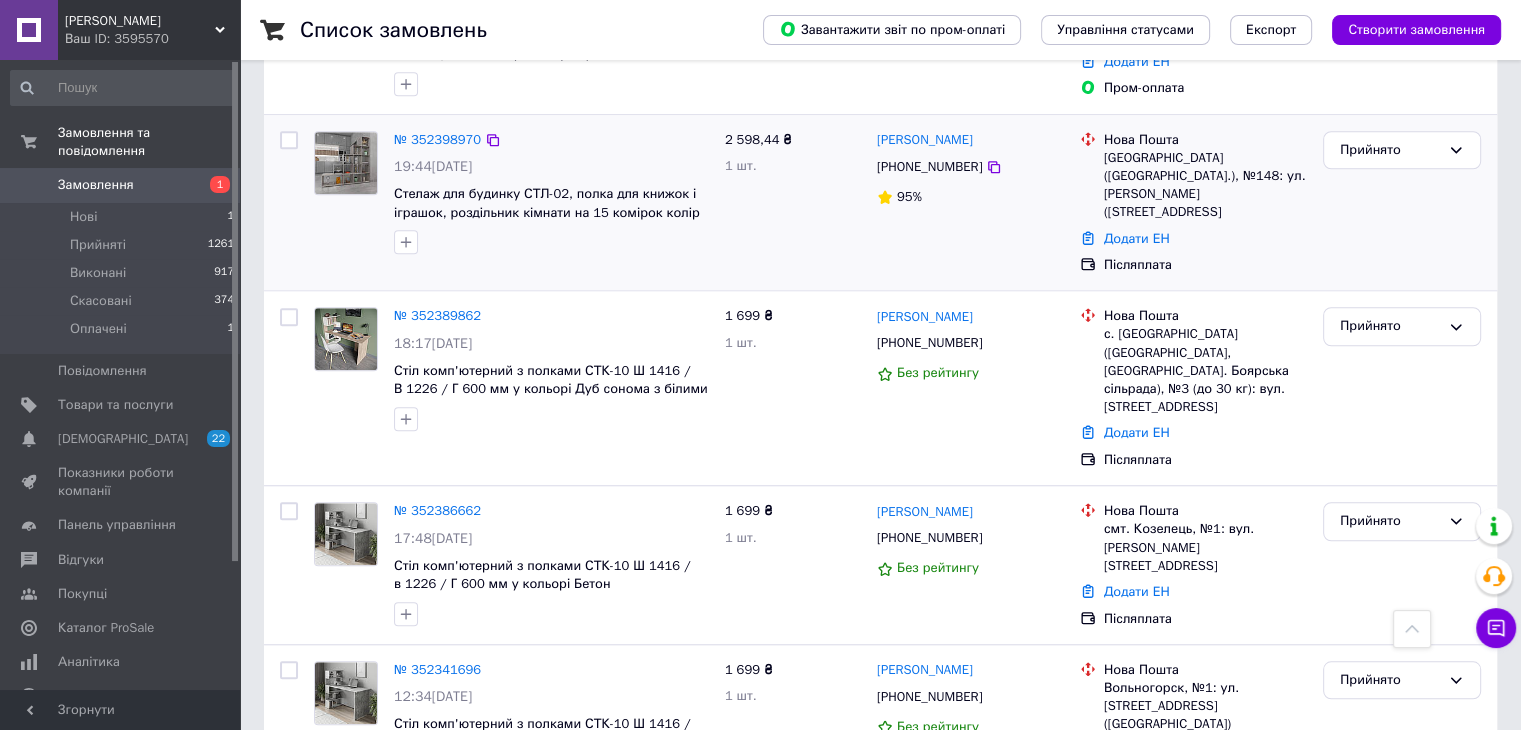scroll, scrollTop: 1600, scrollLeft: 0, axis: vertical 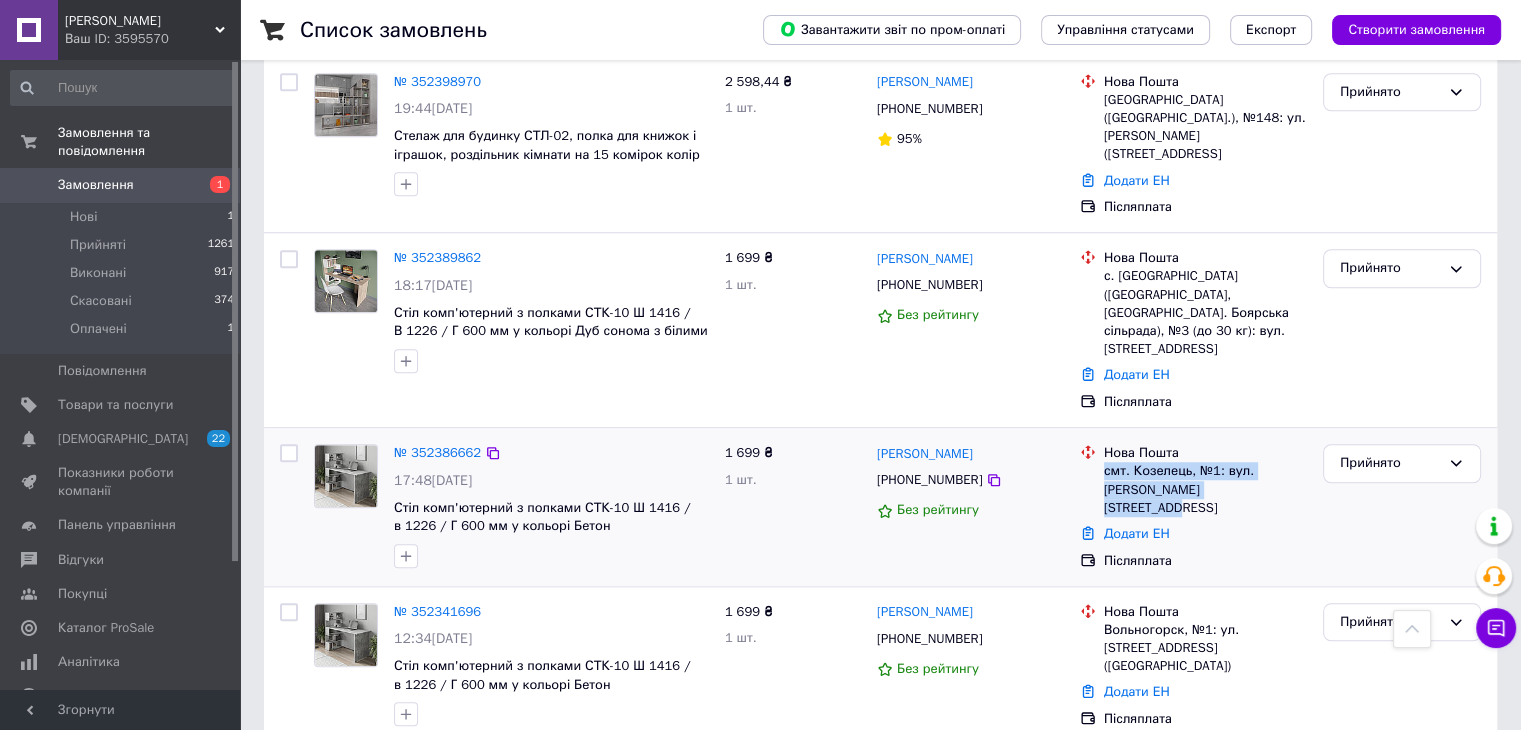 drag, startPoint x: 1112, startPoint y: 429, endPoint x: 1236, endPoint y: 457, distance: 127.12199 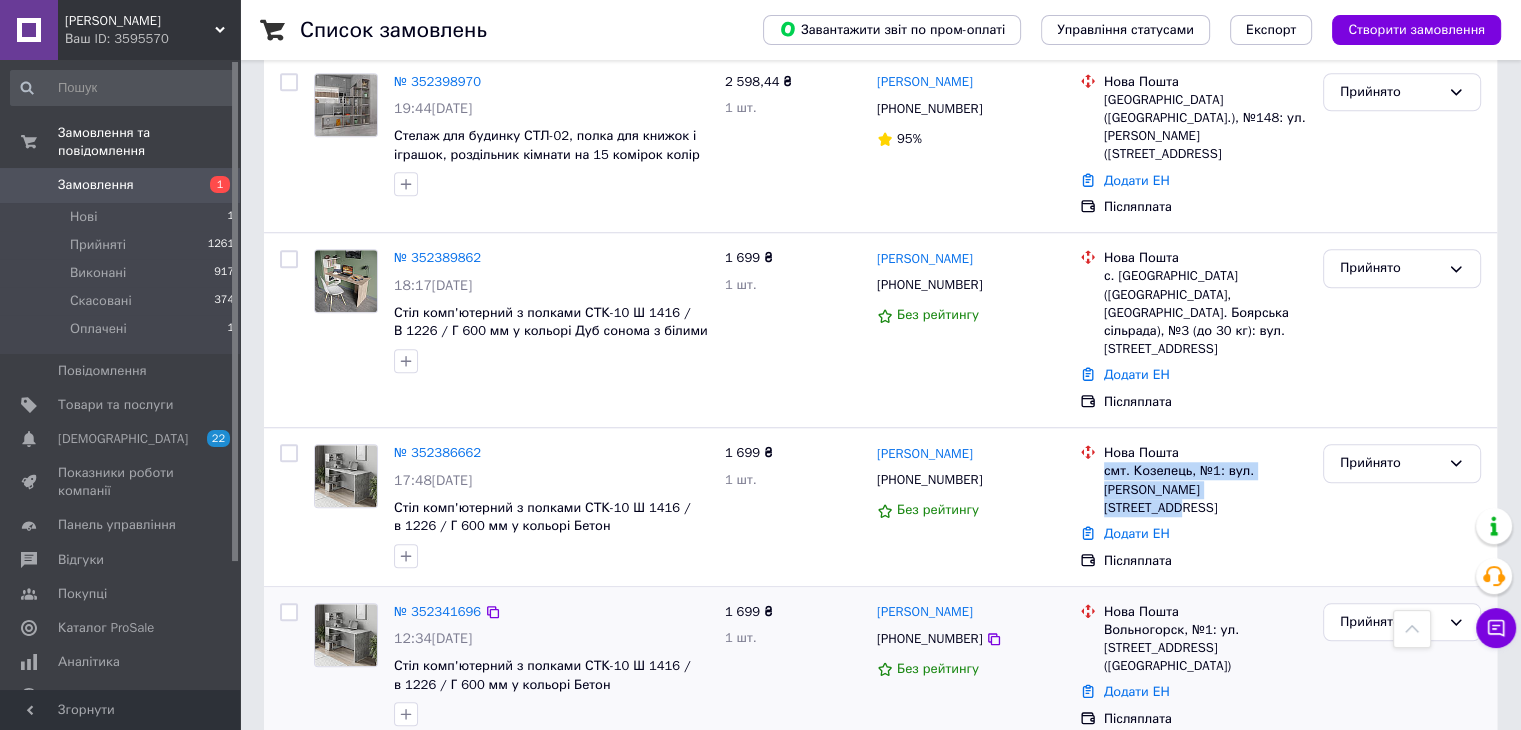 copy on "смт. Козелець, №1: вул. [PERSON_NAME][STREET_ADDRESS]" 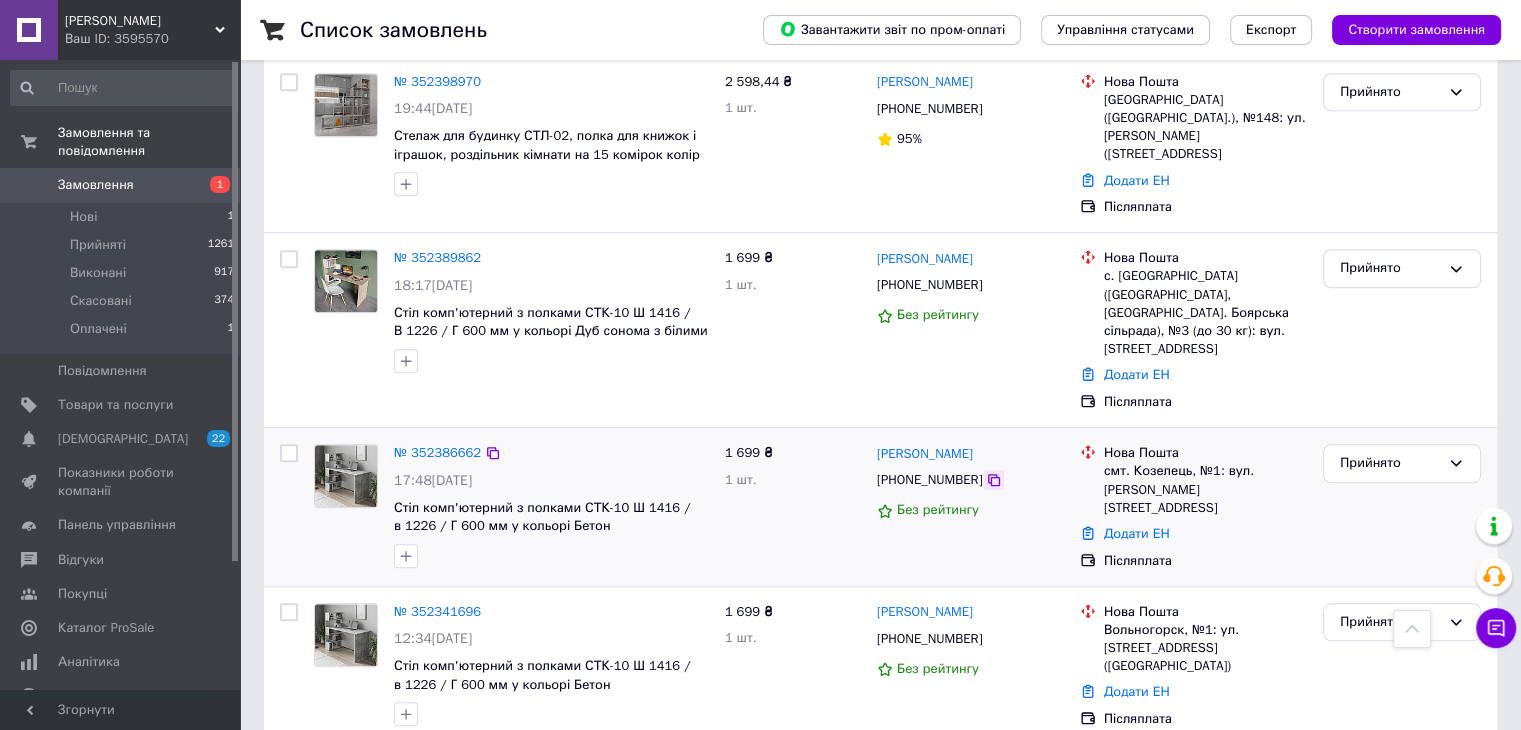 click 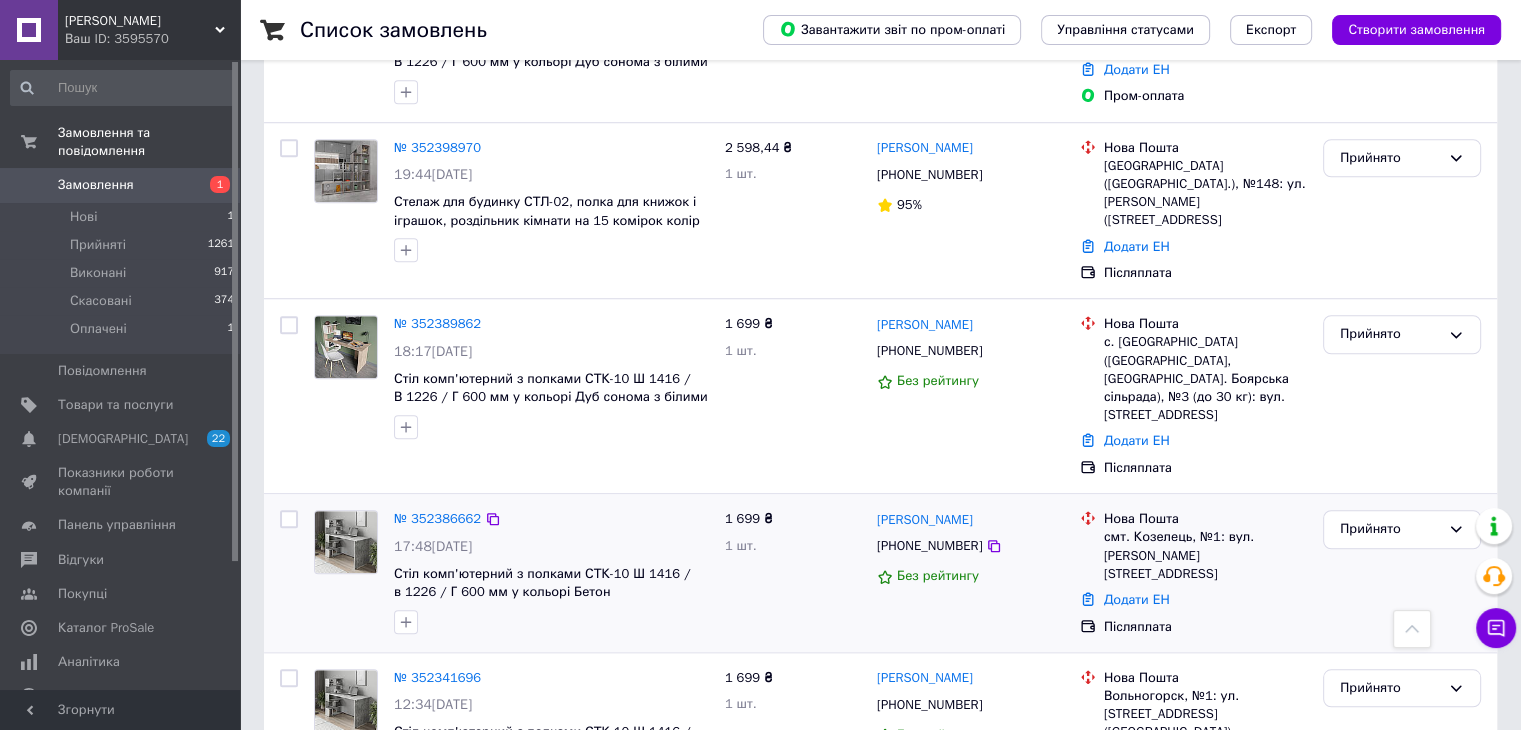 scroll, scrollTop: 1500, scrollLeft: 0, axis: vertical 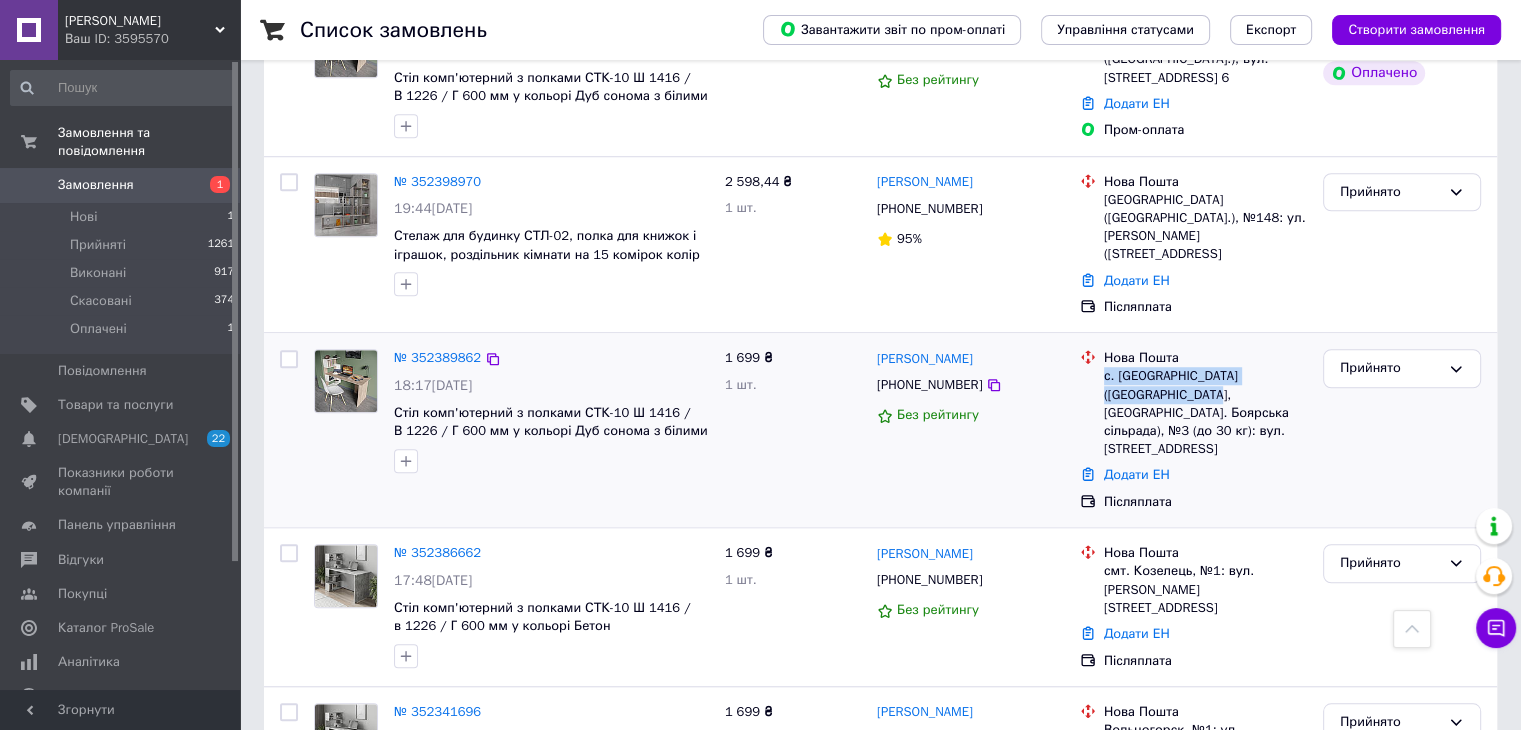 drag, startPoint x: 1103, startPoint y: 356, endPoint x: 1160, endPoint y: 370, distance: 58.694122 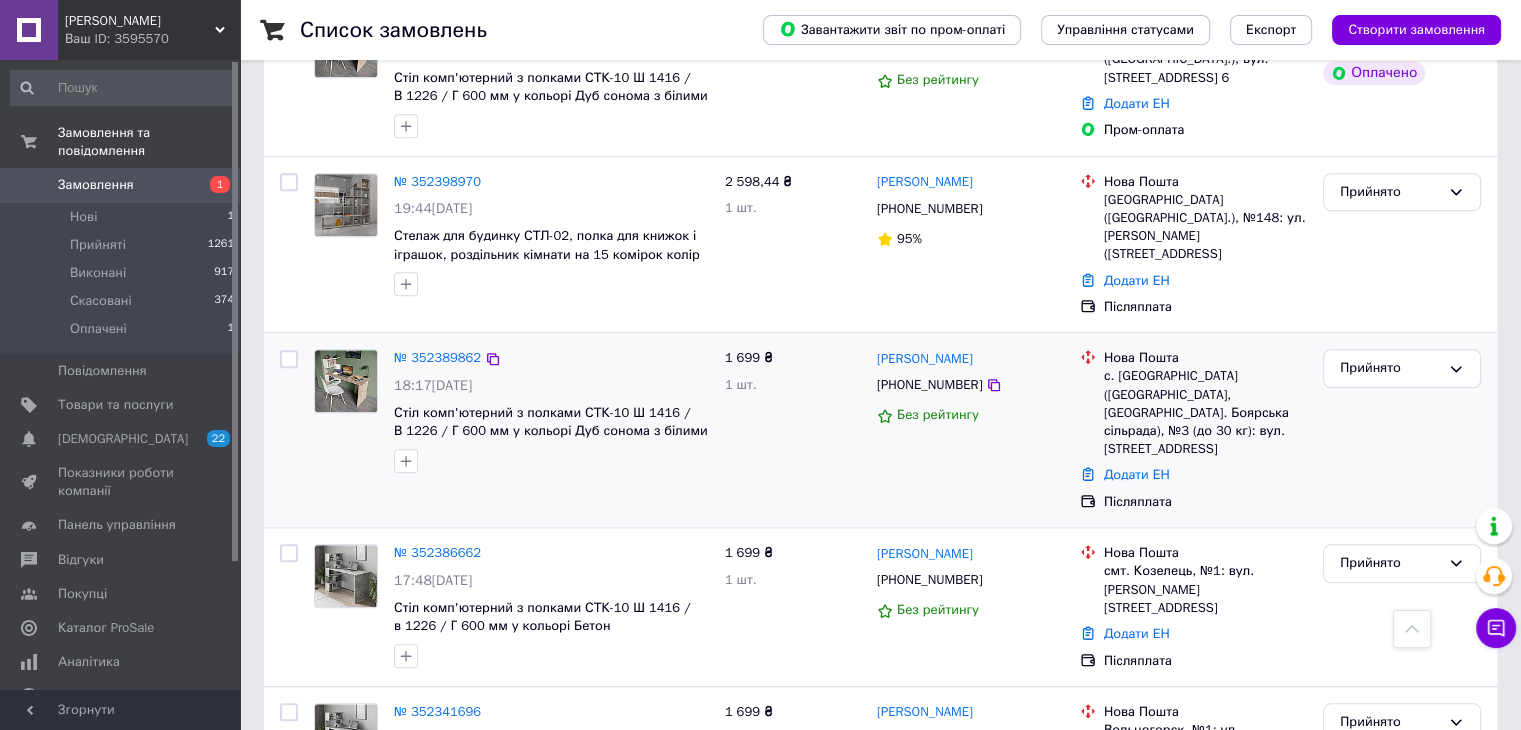 click on "№ 352389862 18:17, 12.07.2025 Стіл комп'ютерний з полками СТК-10   Ш 1416 / В 1226 / Г 600 мм у кольорі Дуб сонома з білими полками 1 699 ₴ 1 шт. Олександр Редько +380994892103 Без рейтингу Нова Пошта с. Тарасівка (Київська обл., Фастівський р-н. Боярська сільрада), №3 (до 30 кг): вул. Шкільна, 4 Додати ЕН Післяплата Прийнято" at bounding box center [880, 430] 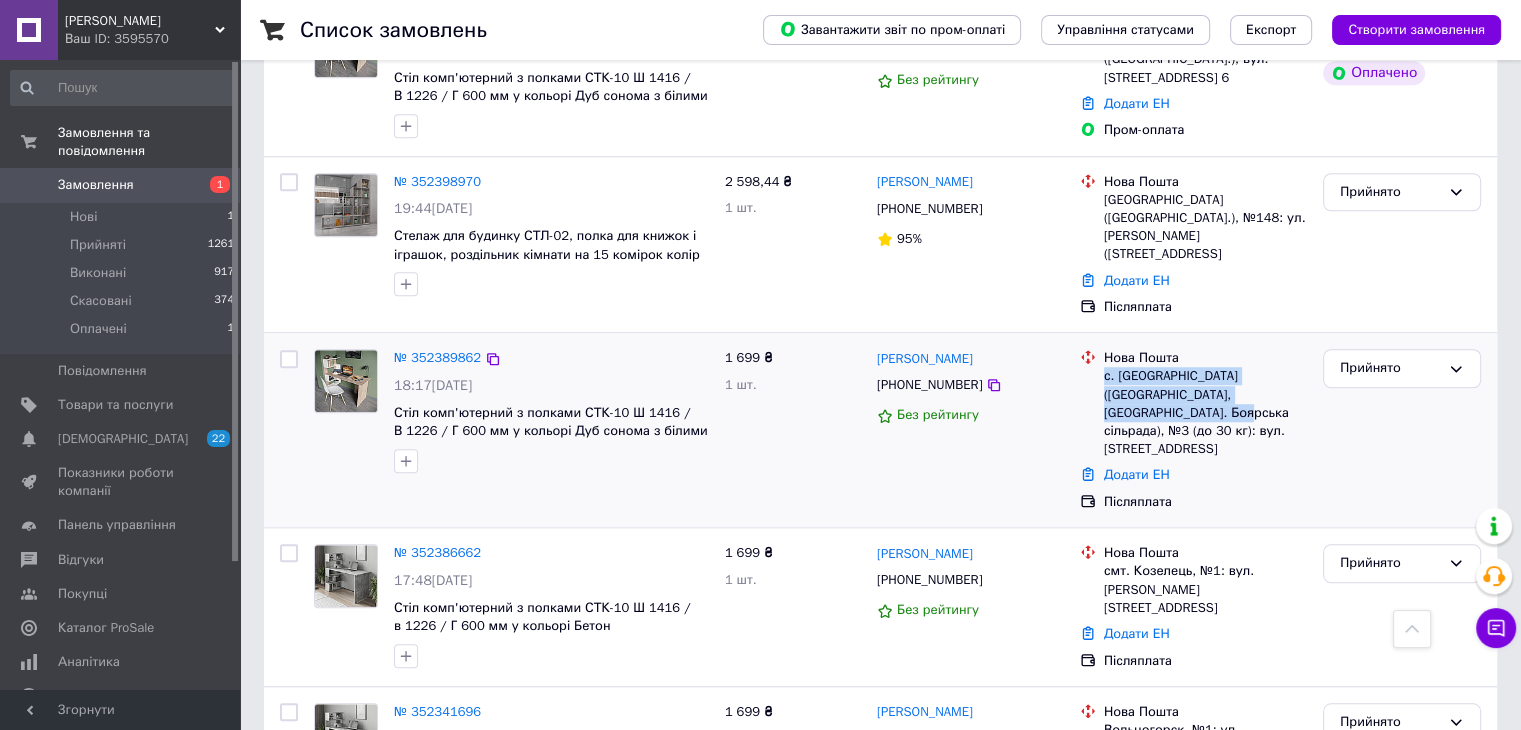 drag, startPoint x: 1106, startPoint y: 352, endPoint x: 1155, endPoint y: 384, distance: 58.5235 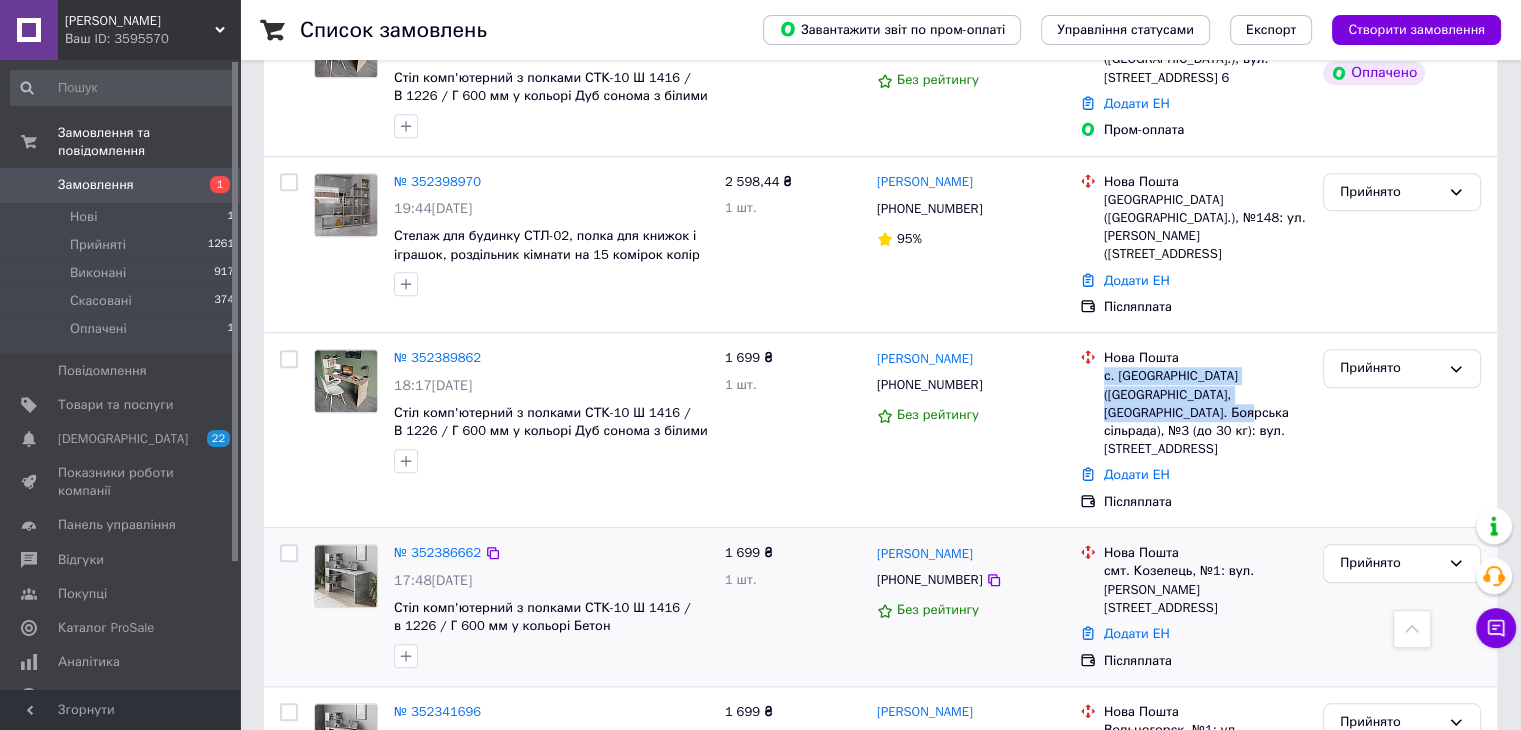 copy on "с. Тарасівка (Київська обл., Фастівський р-н. Боярська сільрада" 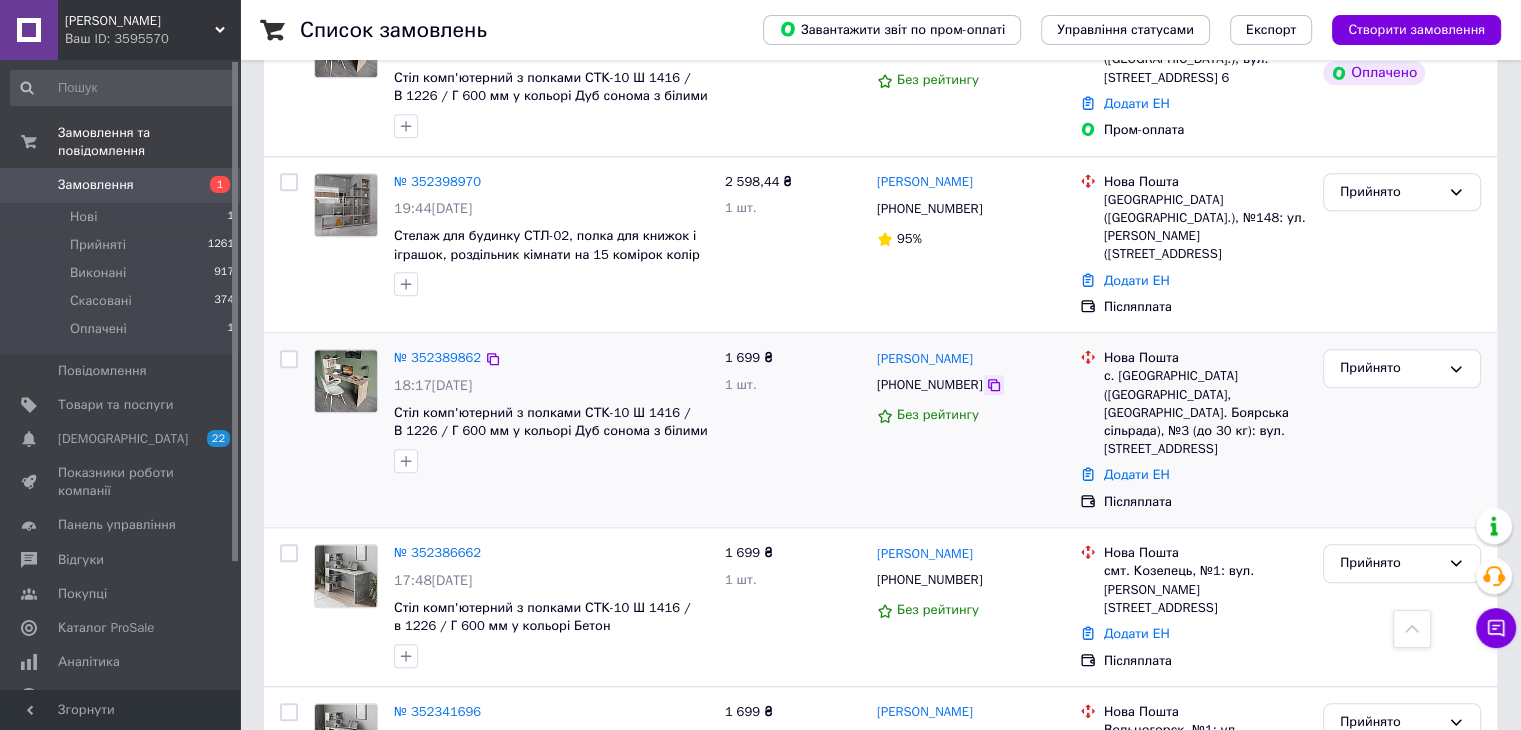 click 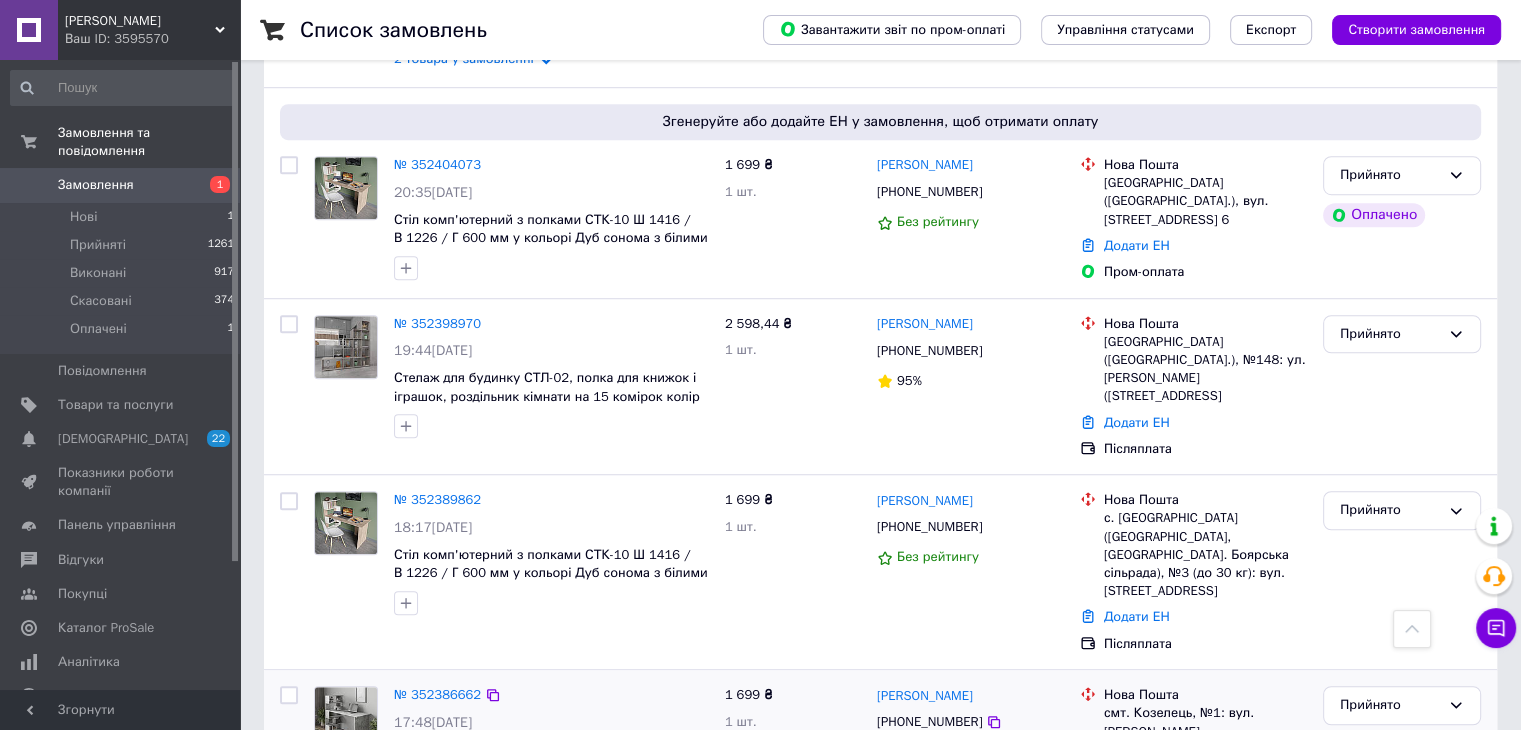 scroll, scrollTop: 1300, scrollLeft: 0, axis: vertical 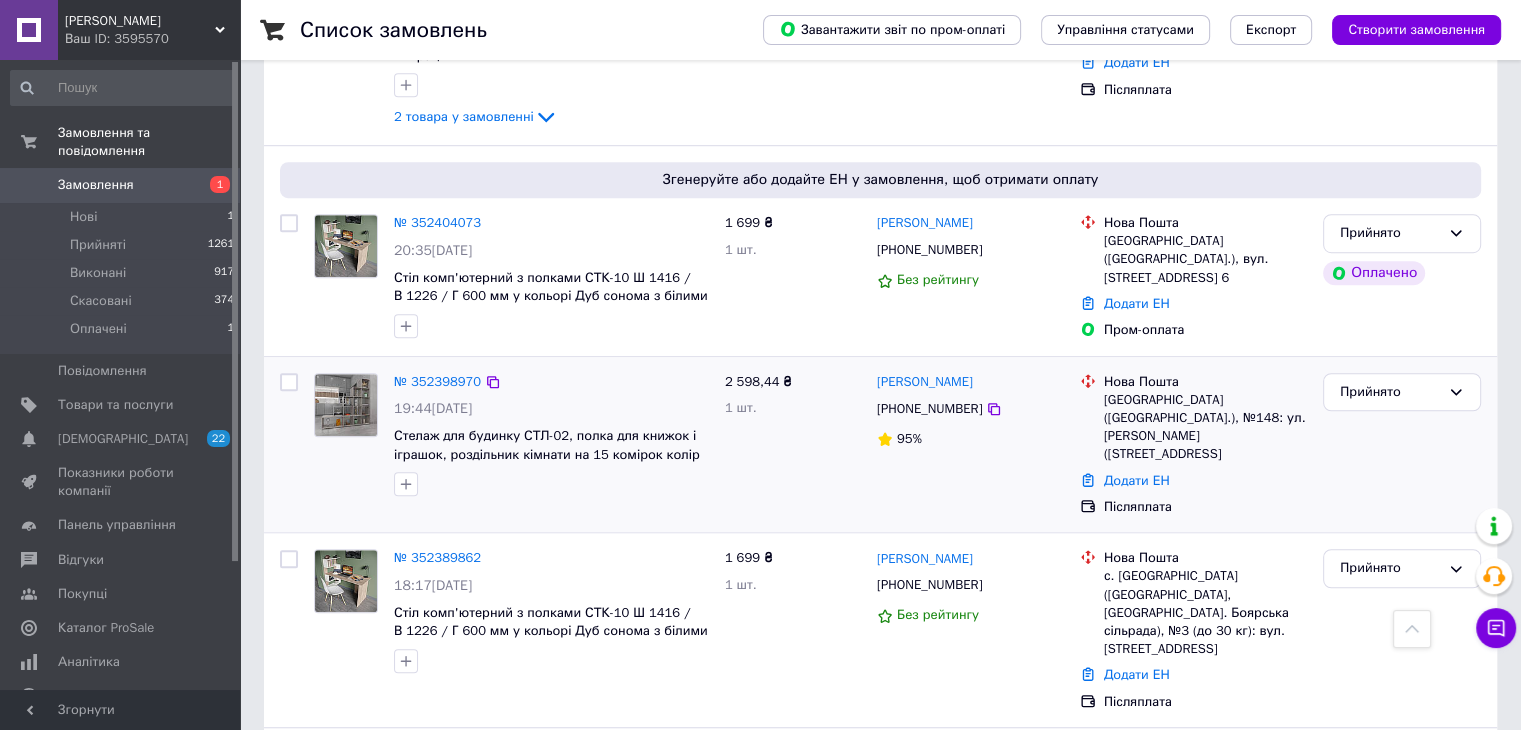 drag, startPoint x: 1105, startPoint y: 380, endPoint x: 1255, endPoint y: 432, distance: 158.75768 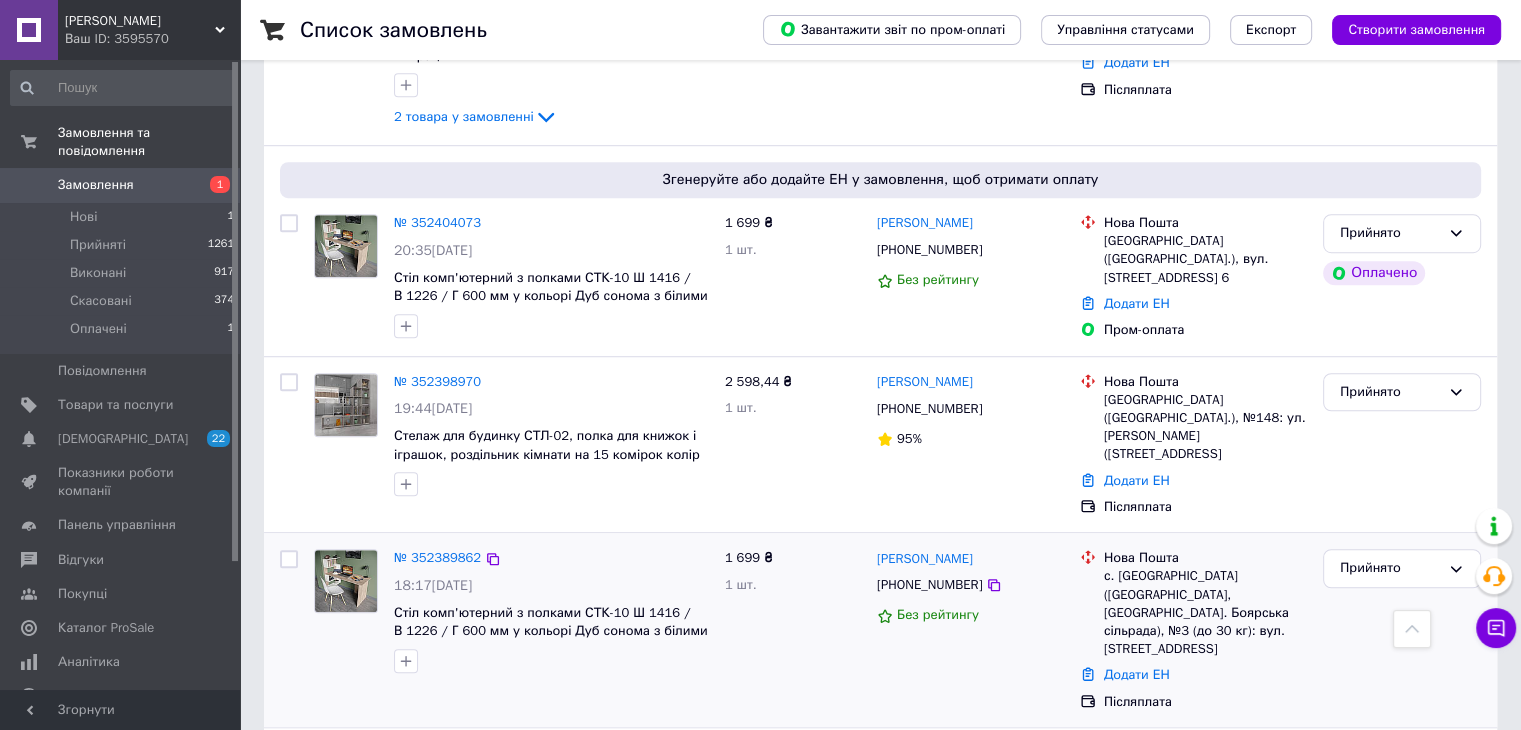 copy on "[GEOGRAPHIC_DATA] ([GEOGRAPHIC_DATA].), №148: ул. [PERSON_NAME] ([STREET_ADDRESS]" 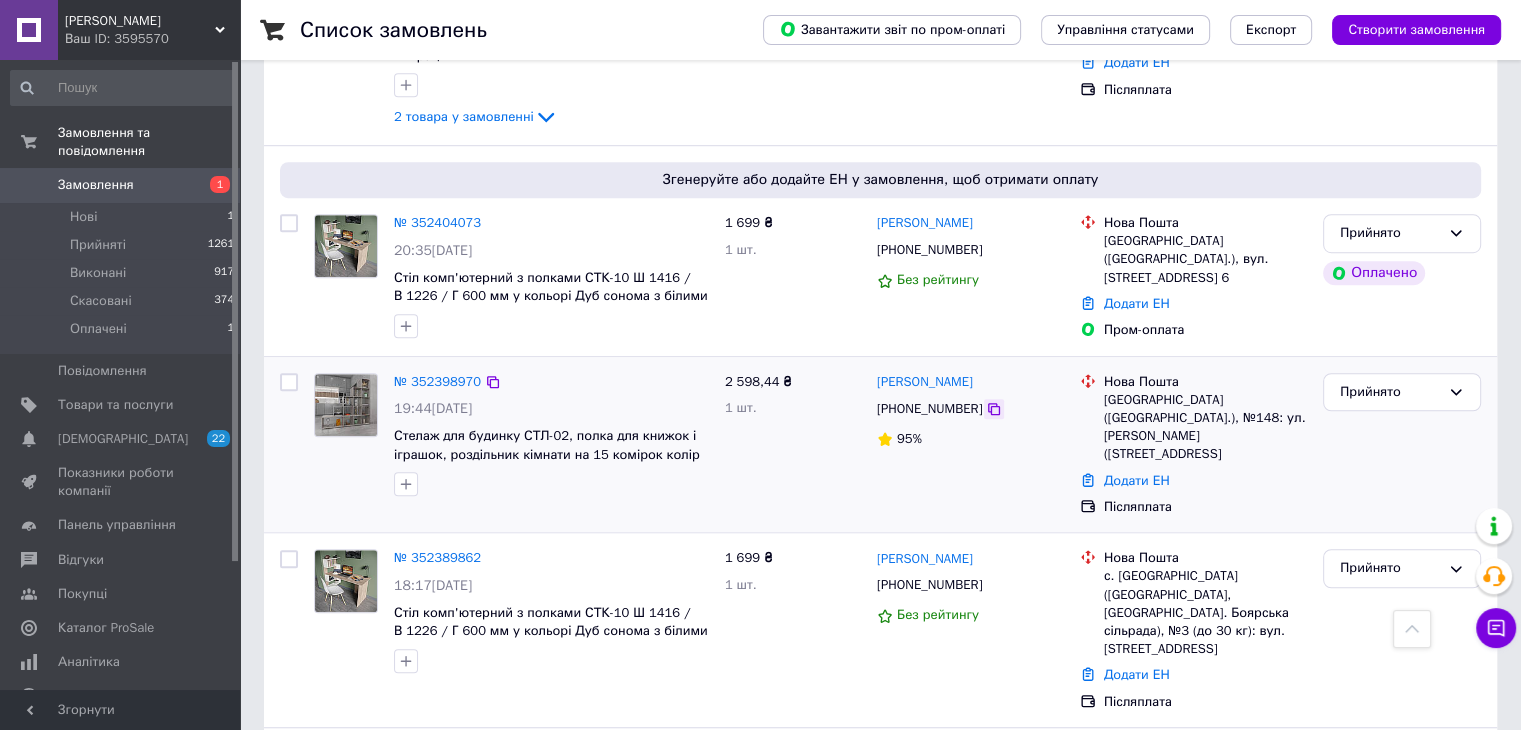 click 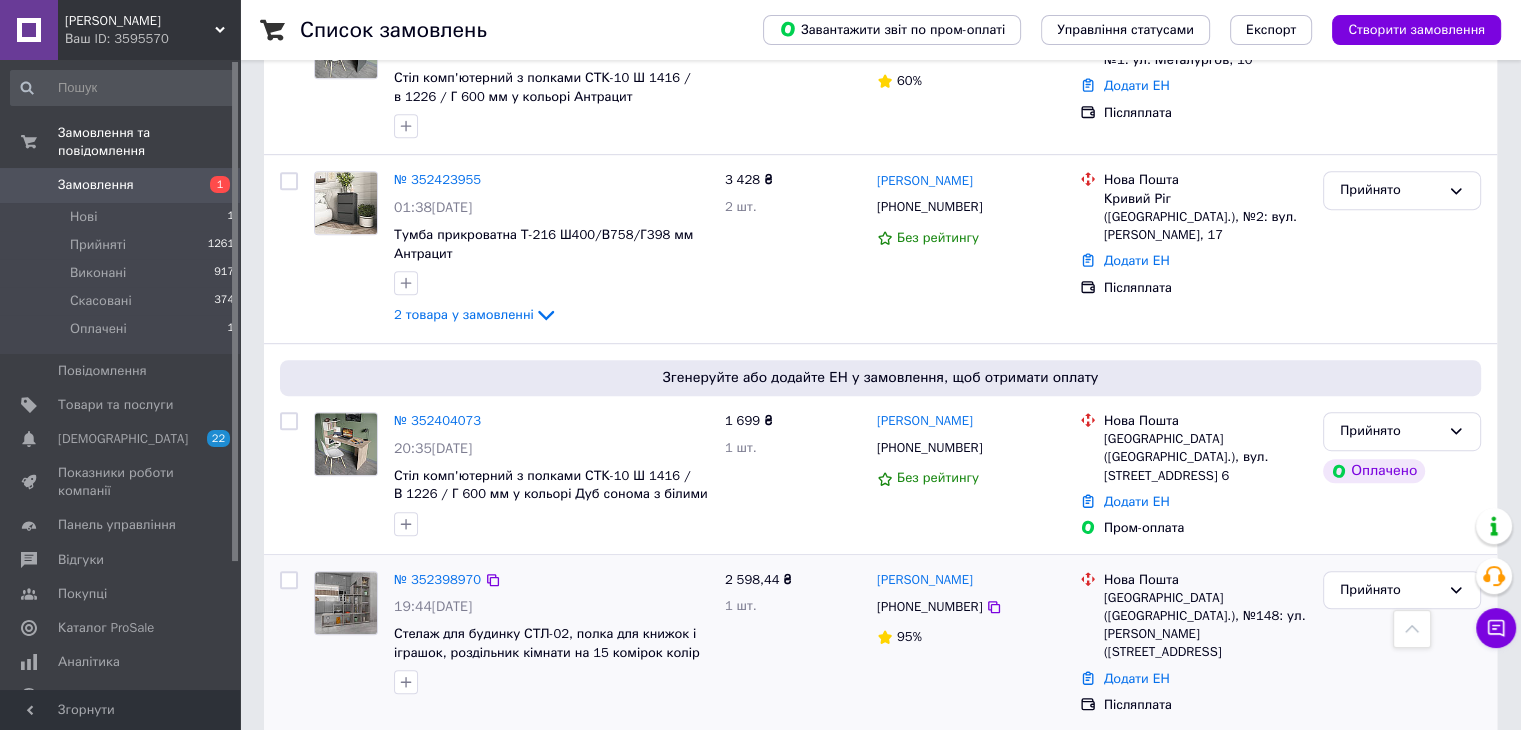 scroll, scrollTop: 1100, scrollLeft: 0, axis: vertical 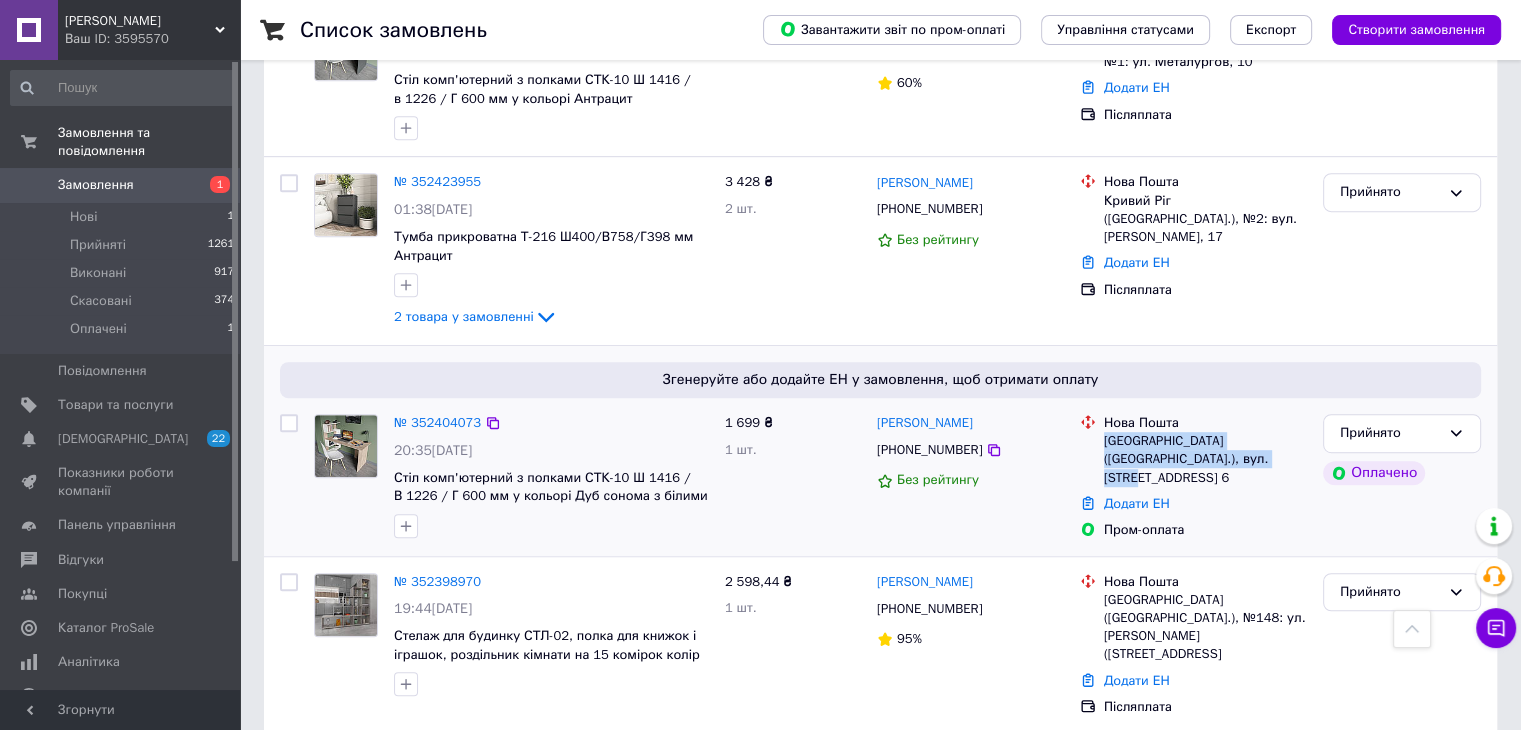 drag, startPoint x: 1105, startPoint y: 421, endPoint x: 1244, endPoint y: 440, distance: 140.29256 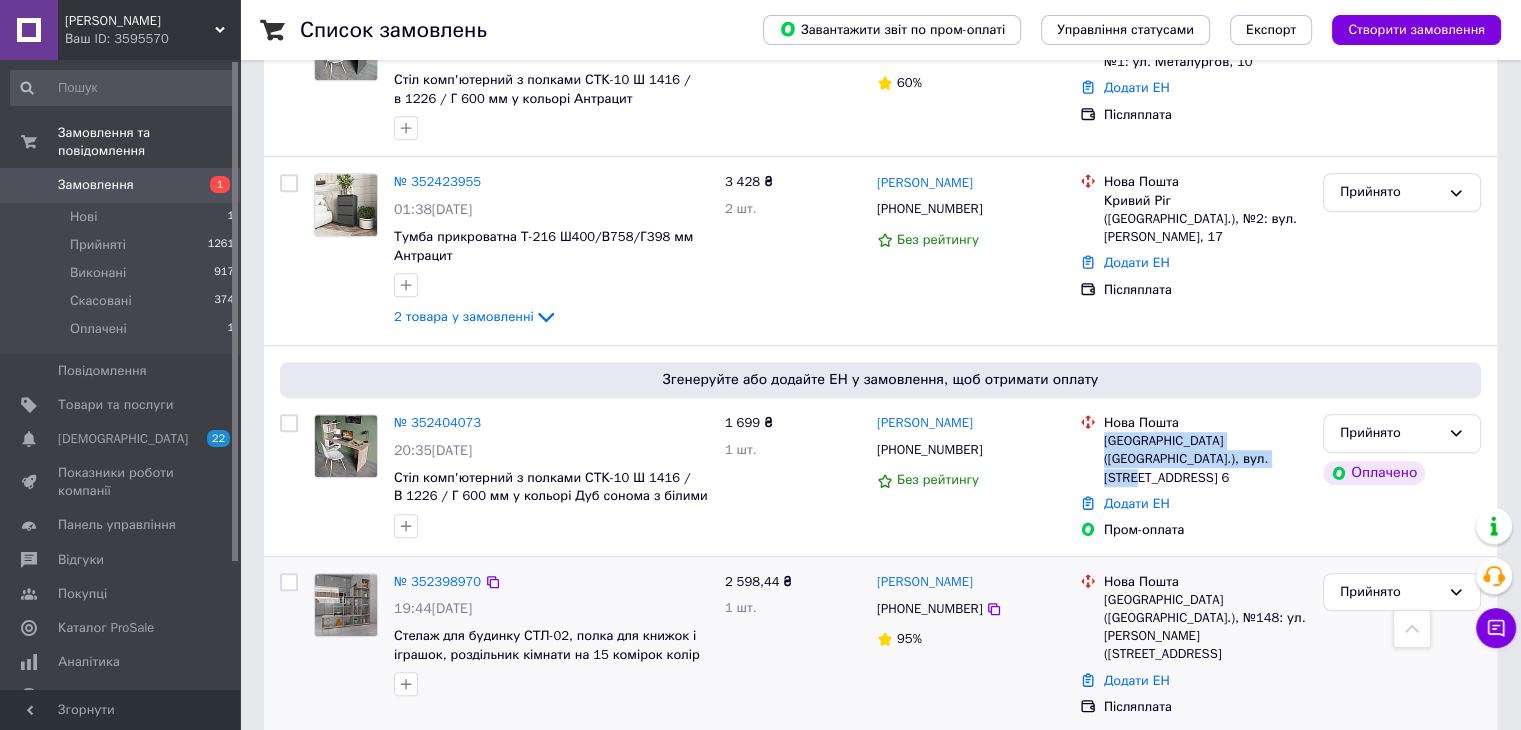 copy on "Львів (Львівська обл.), вул. Мельника, будинок 14а" 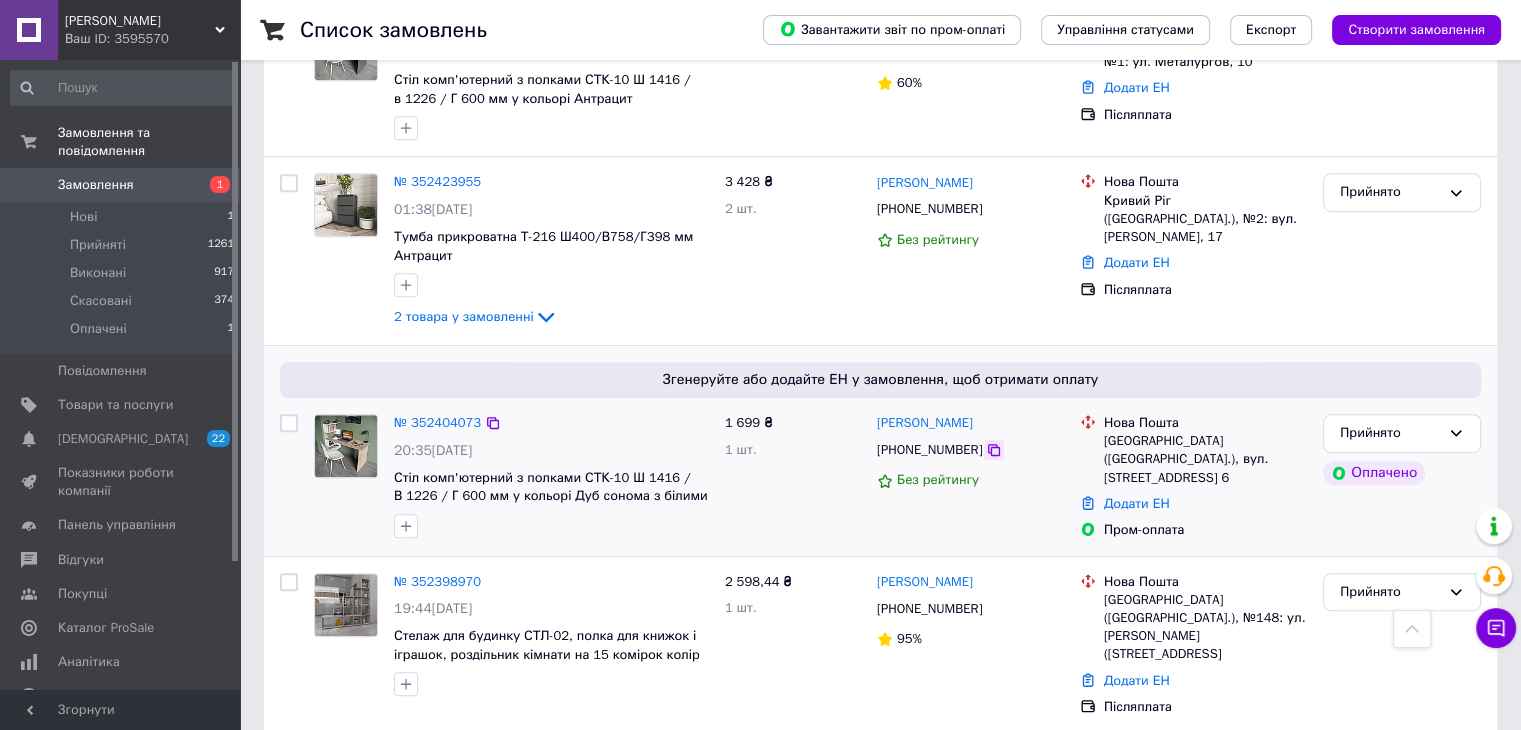 click 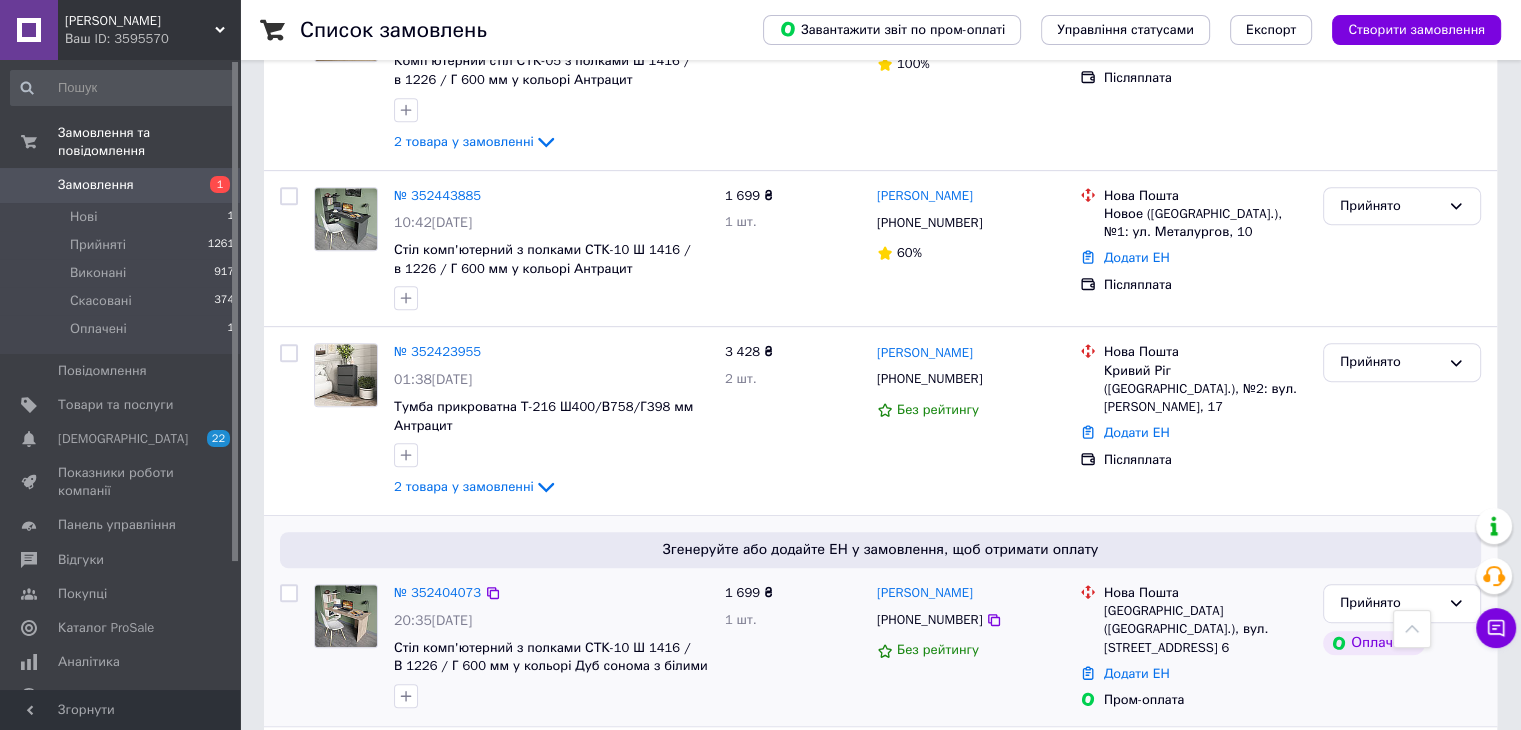 scroll, scrollTop: 900, scrollLeft: 0, axis: vertical 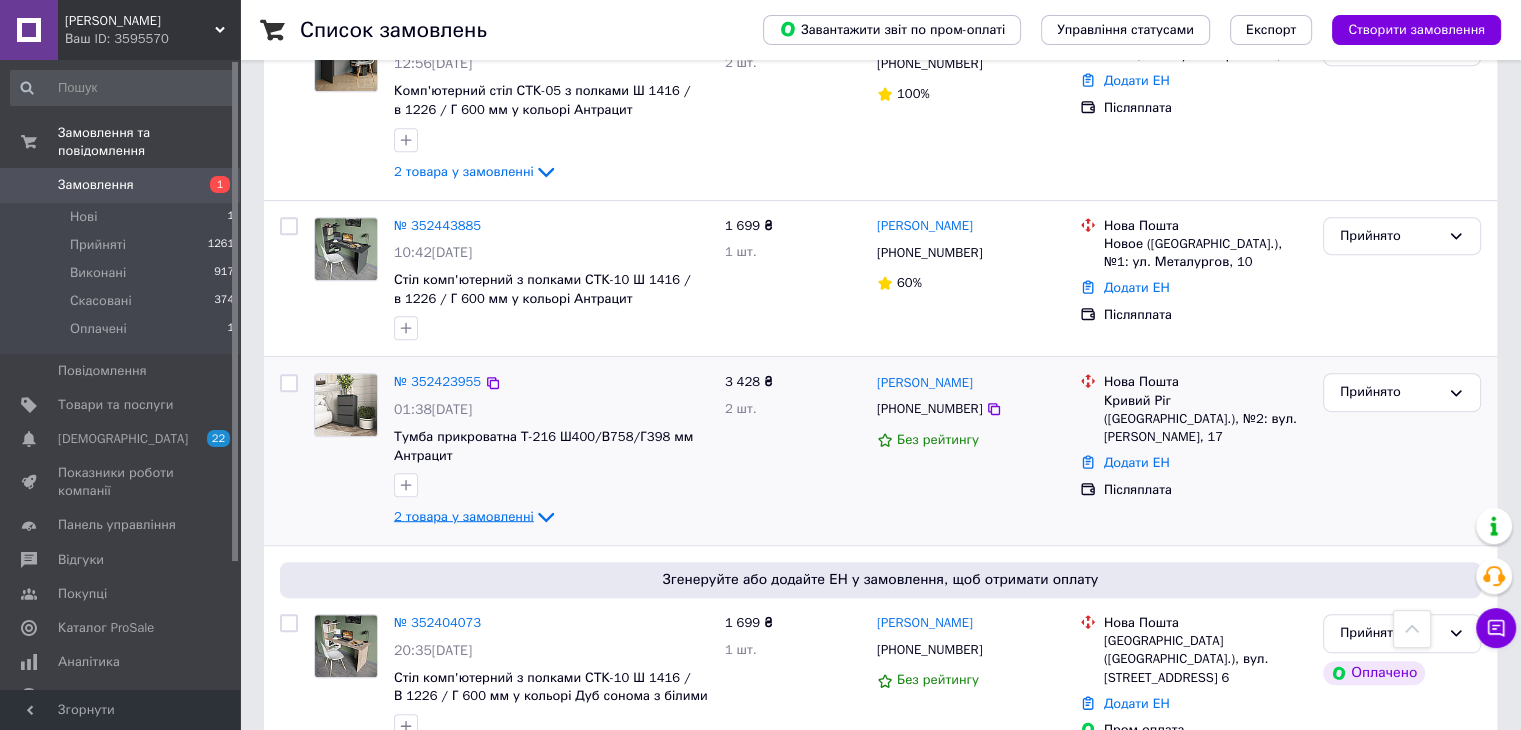 click on "2 товара у замовленні" at bounding box center [464, 516] 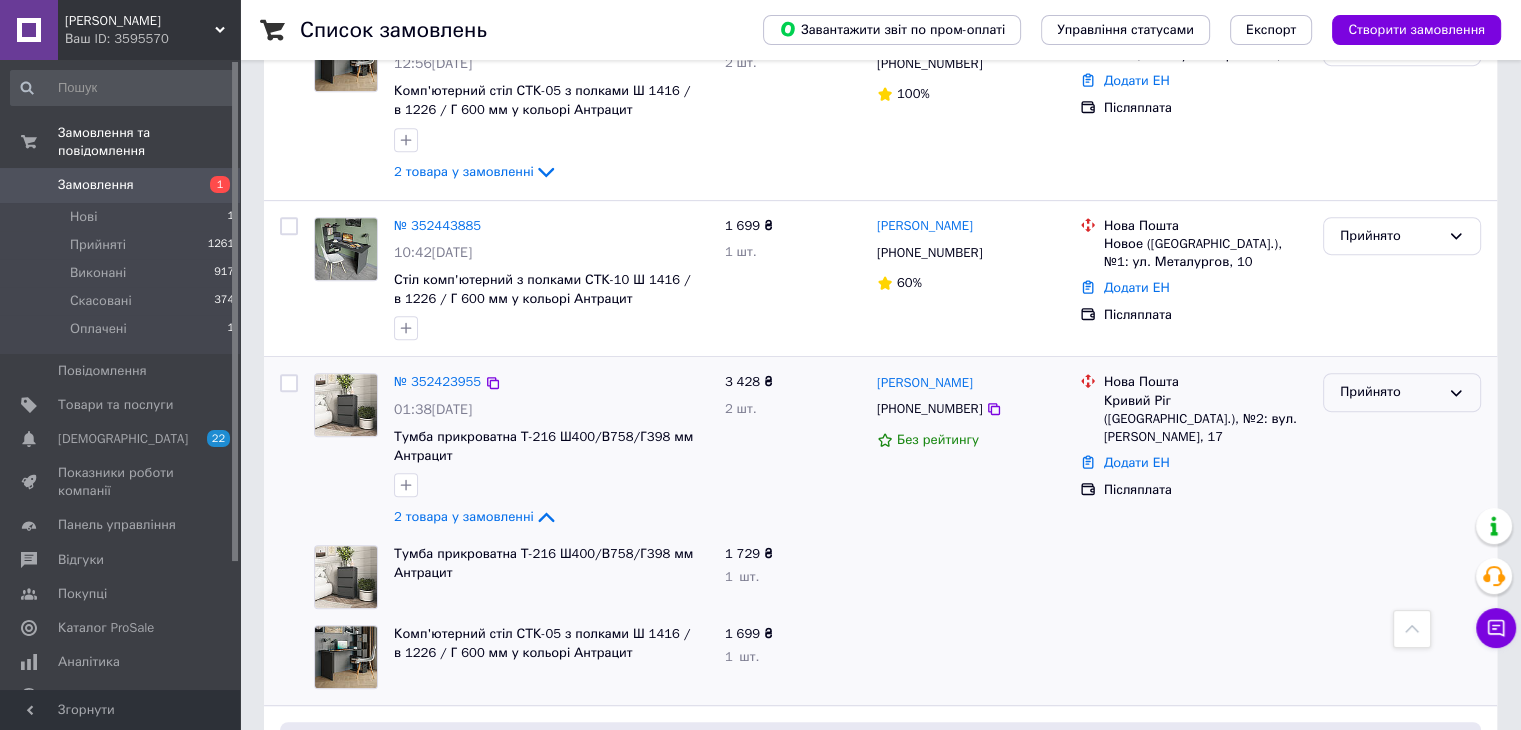 click on "Прийнято" at bounding box center [1390, 392] 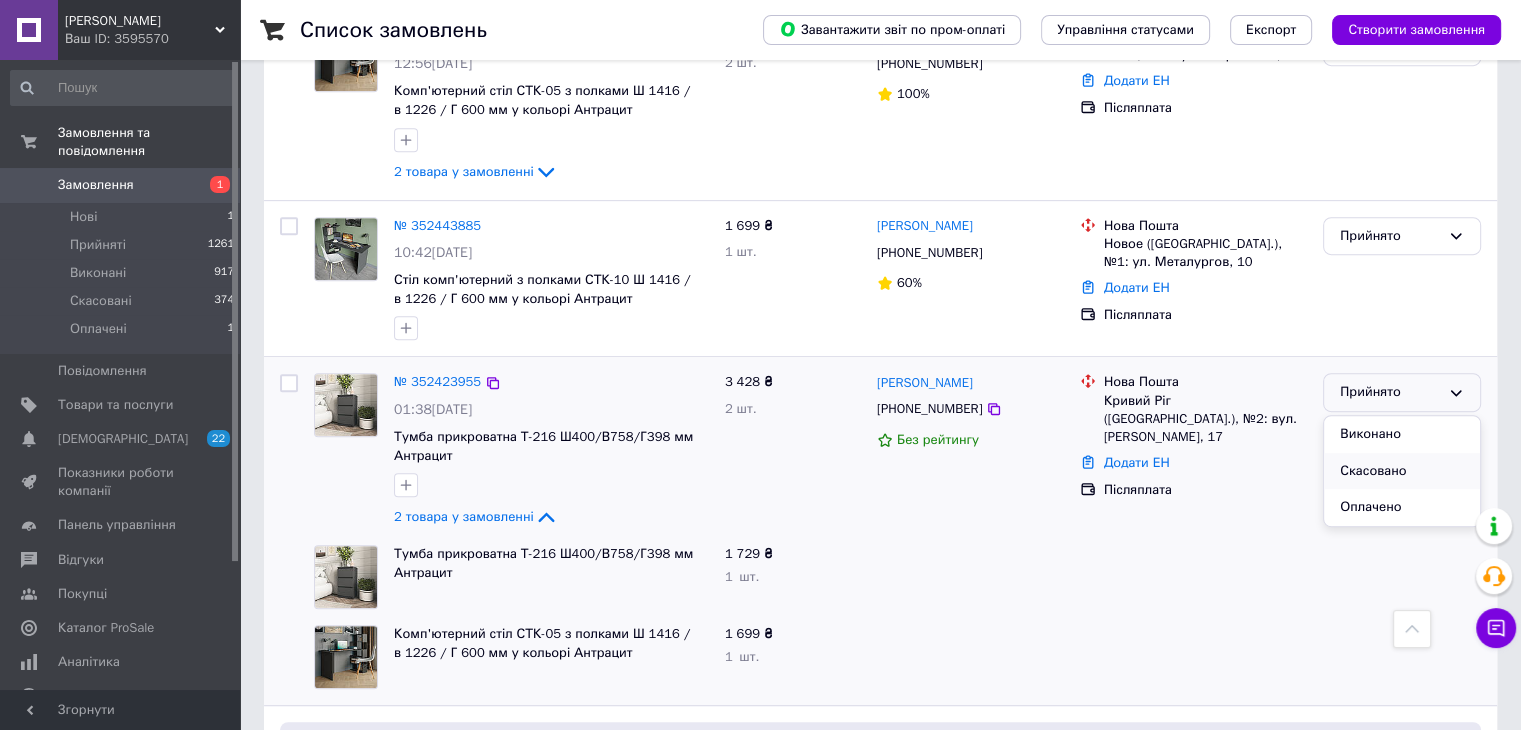 click on "Скасовано" at bounding box center [1402, 471] 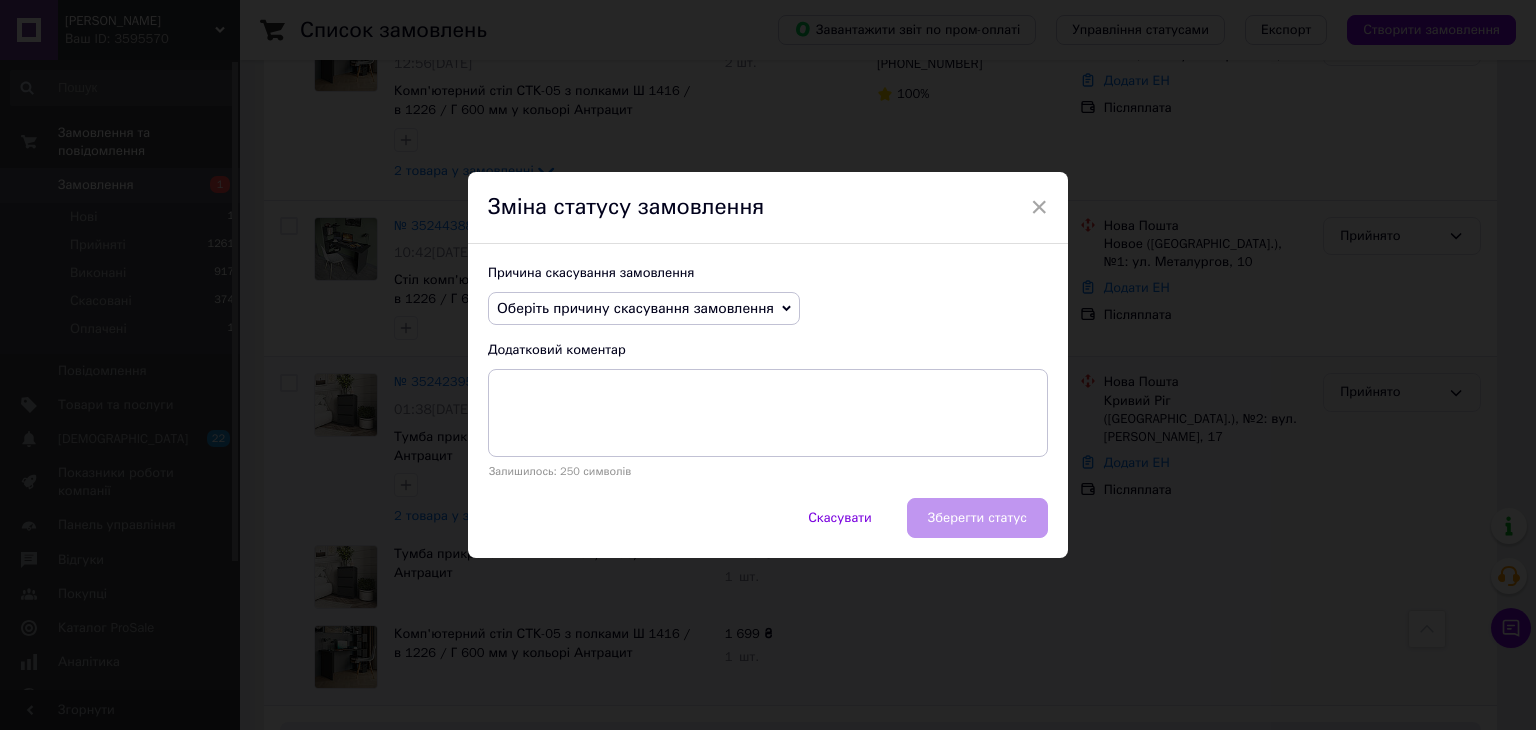 click on "Оберіть причину скасування замовлення" at bounding box center [635, 308] 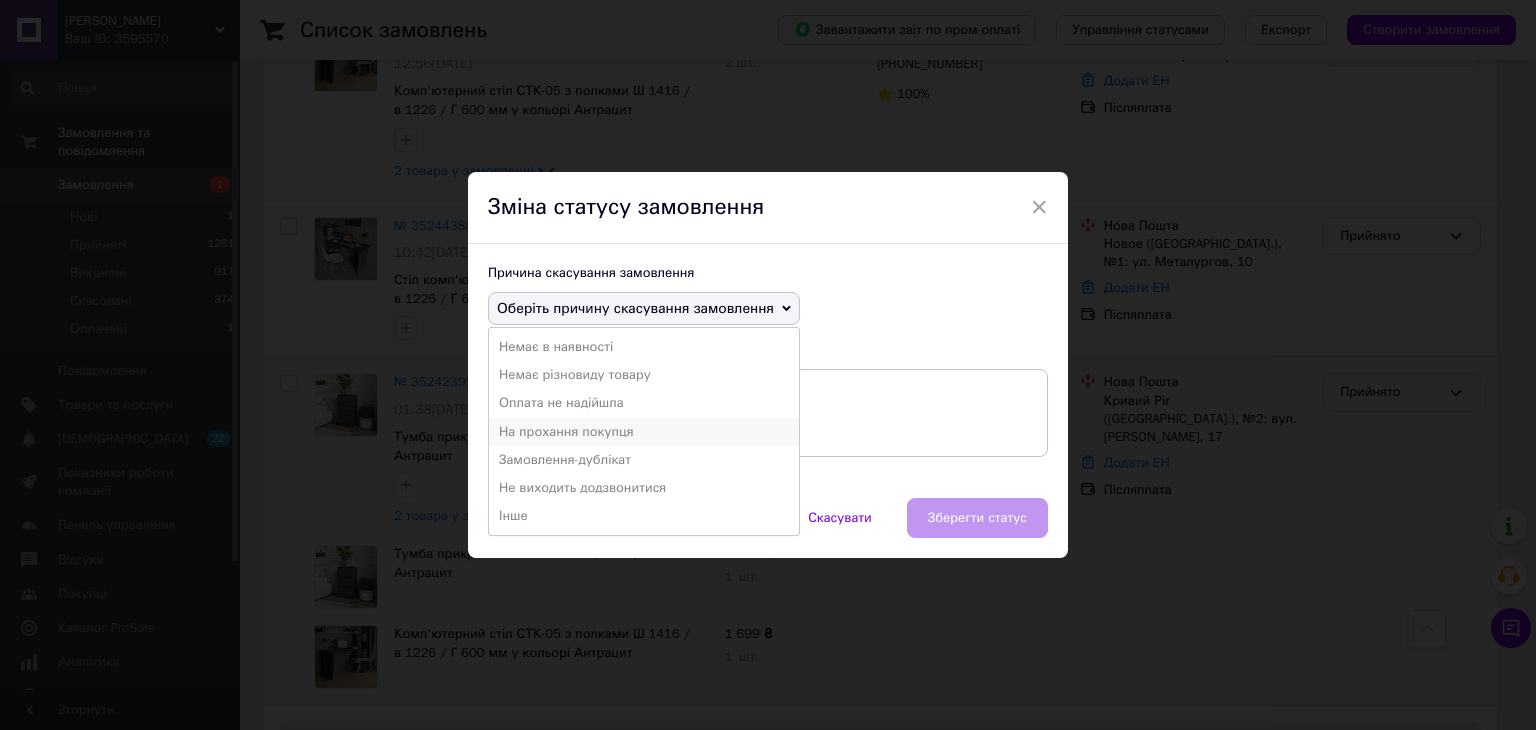 click on "На прохання покупця" at bounding box center (644, 432) 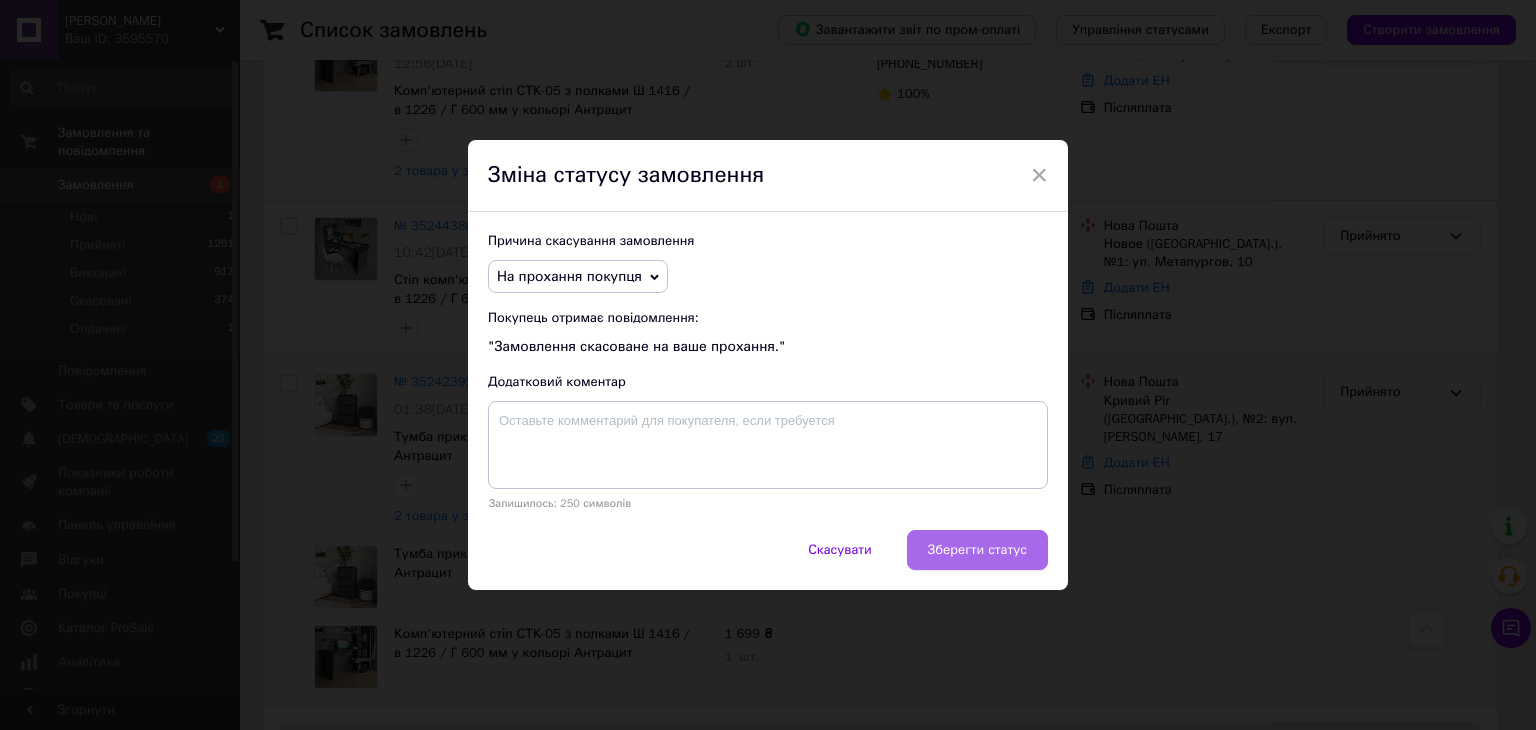 click on "Зберегти статус" at bounding box center [977, 550] 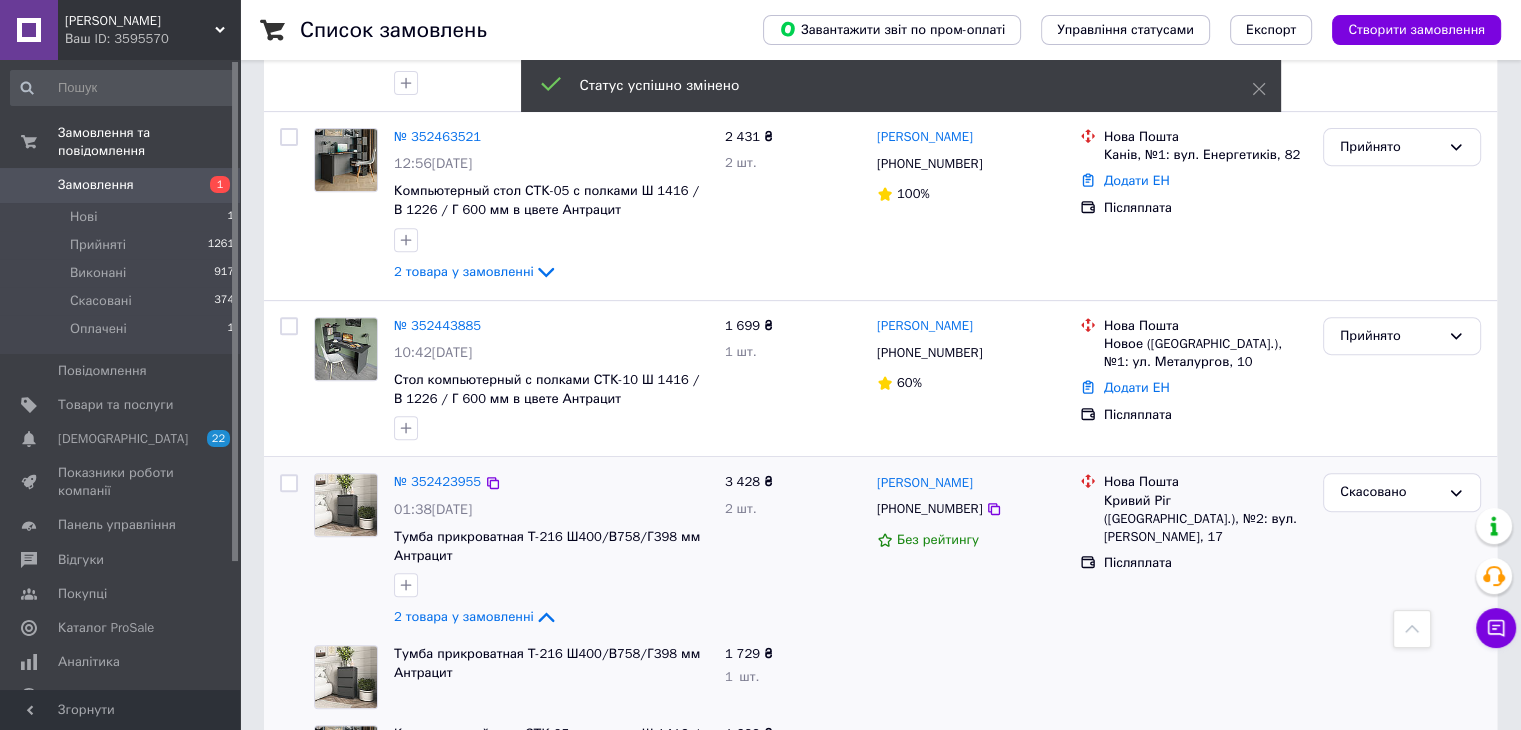 scroll, scrollTop: 700, scrollLeft: 0, axis: vertical 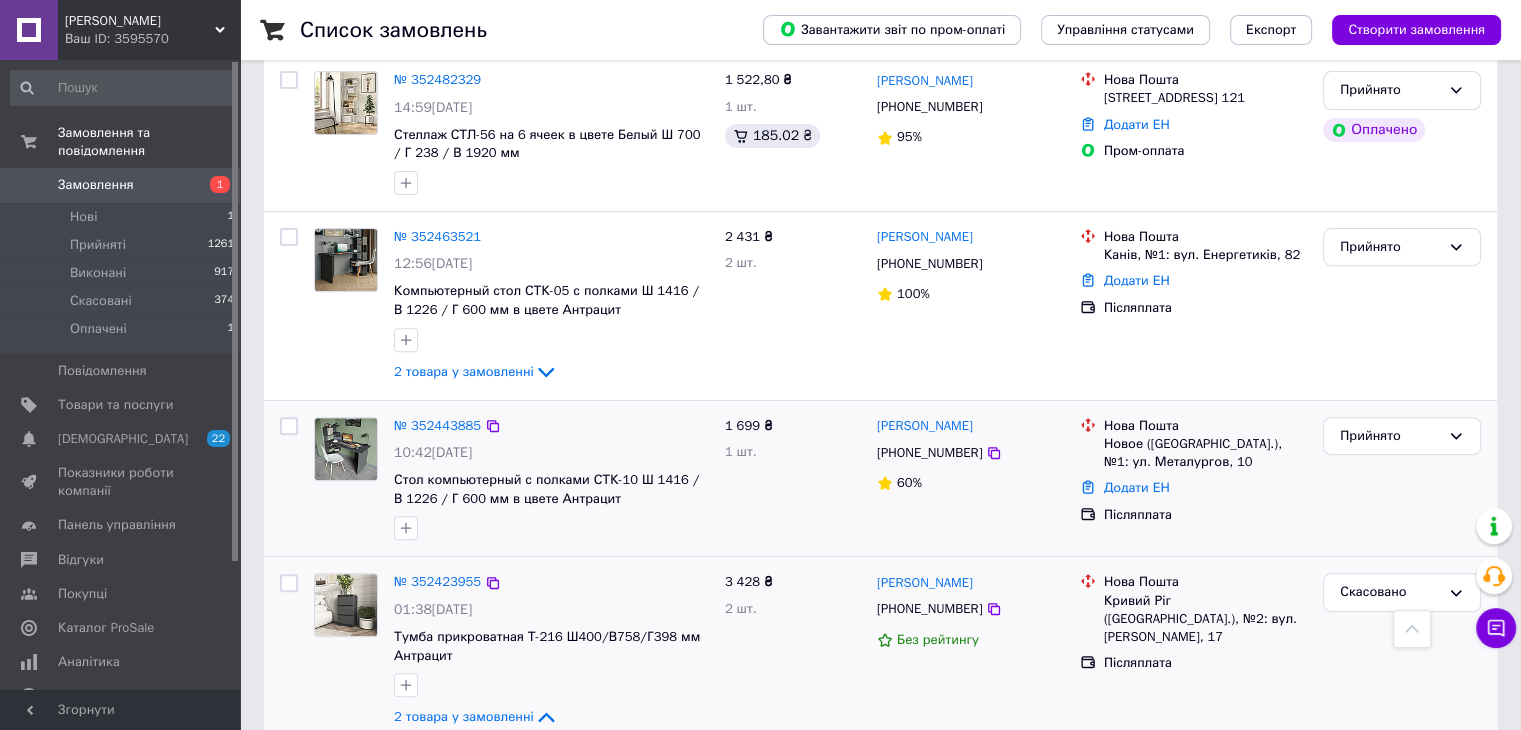 drag, startPoint x: 1104, startPoint y: 419, endPoint x: 1242, endPoint y: 452, distance: 141.89081 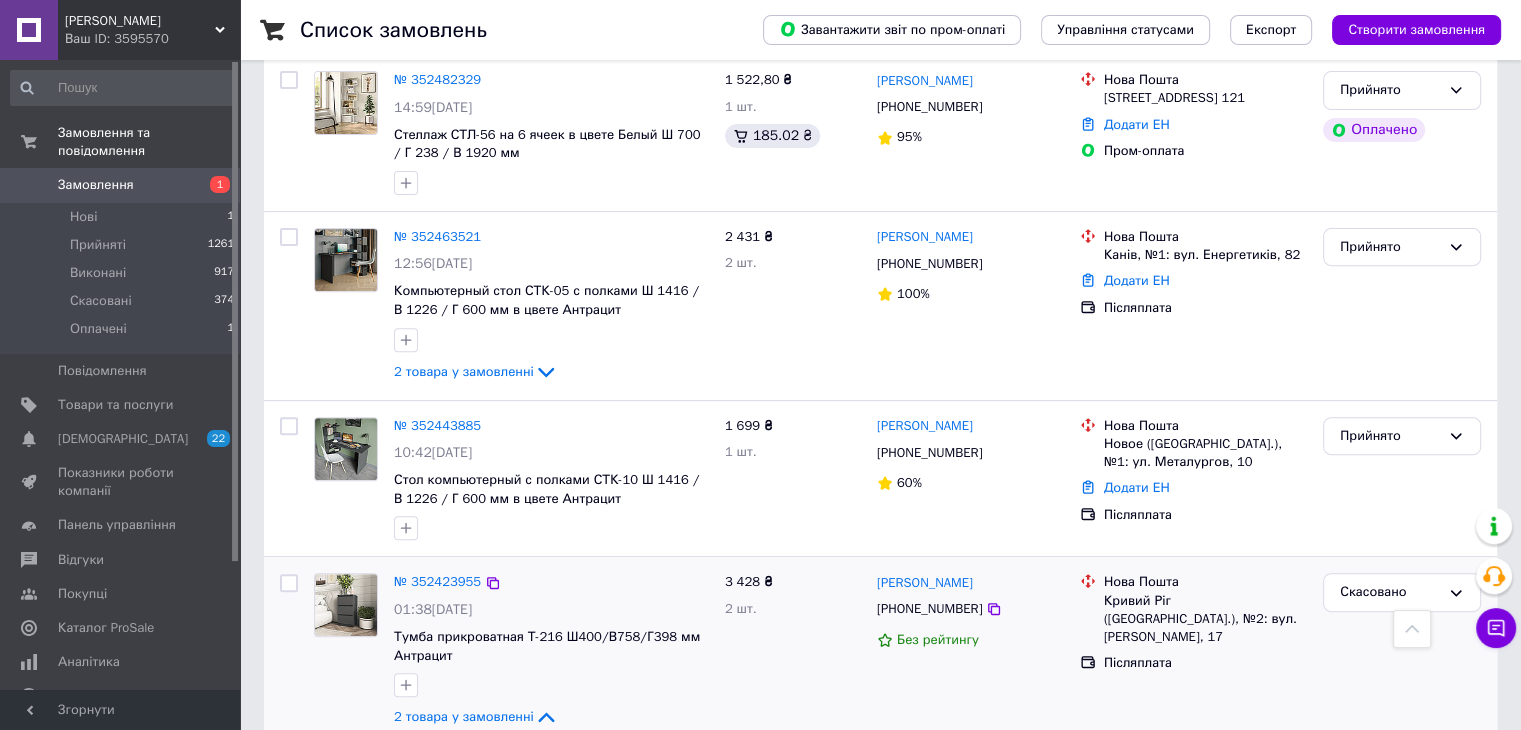 copy on "Новое (Кировоградская обл.), №1: ул. Металургов, 10" 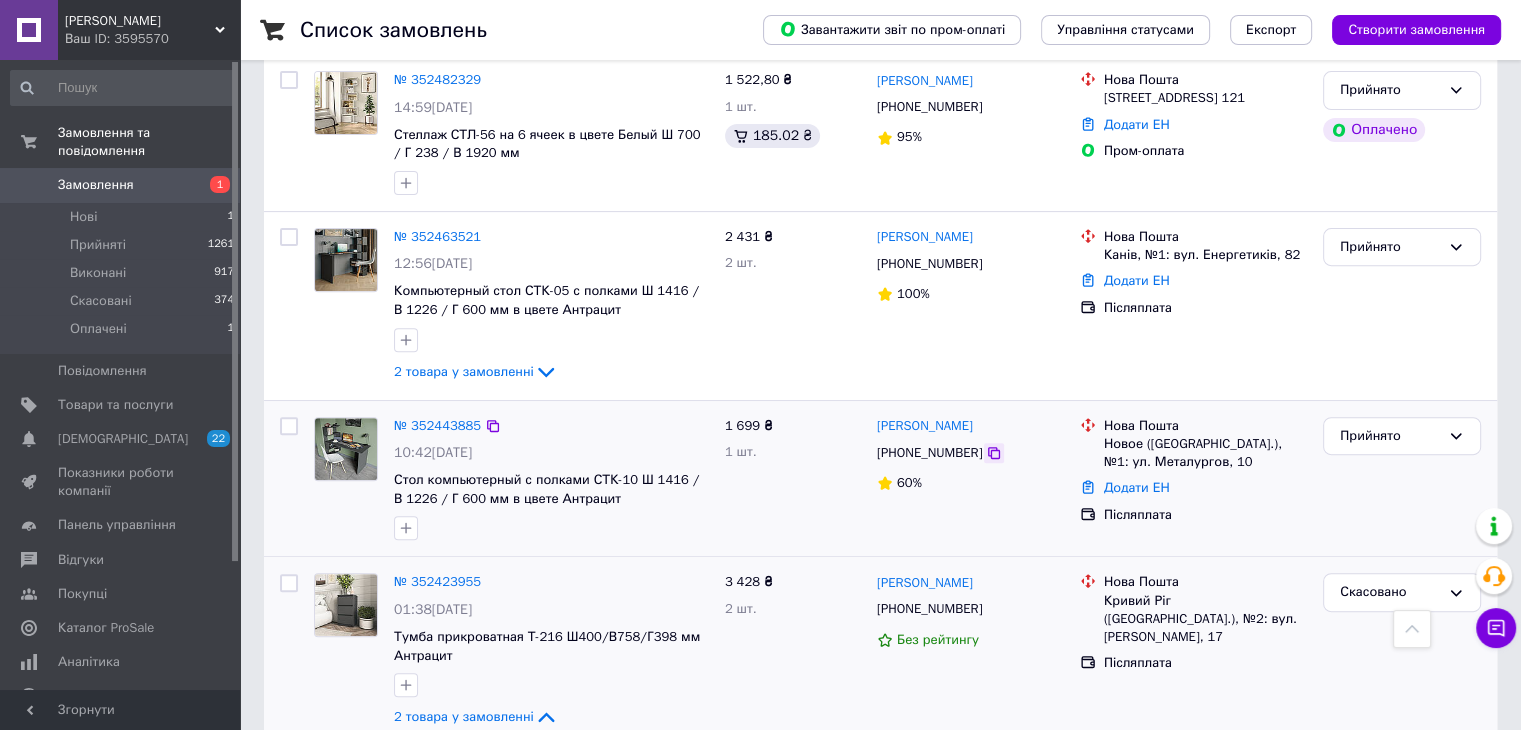 click 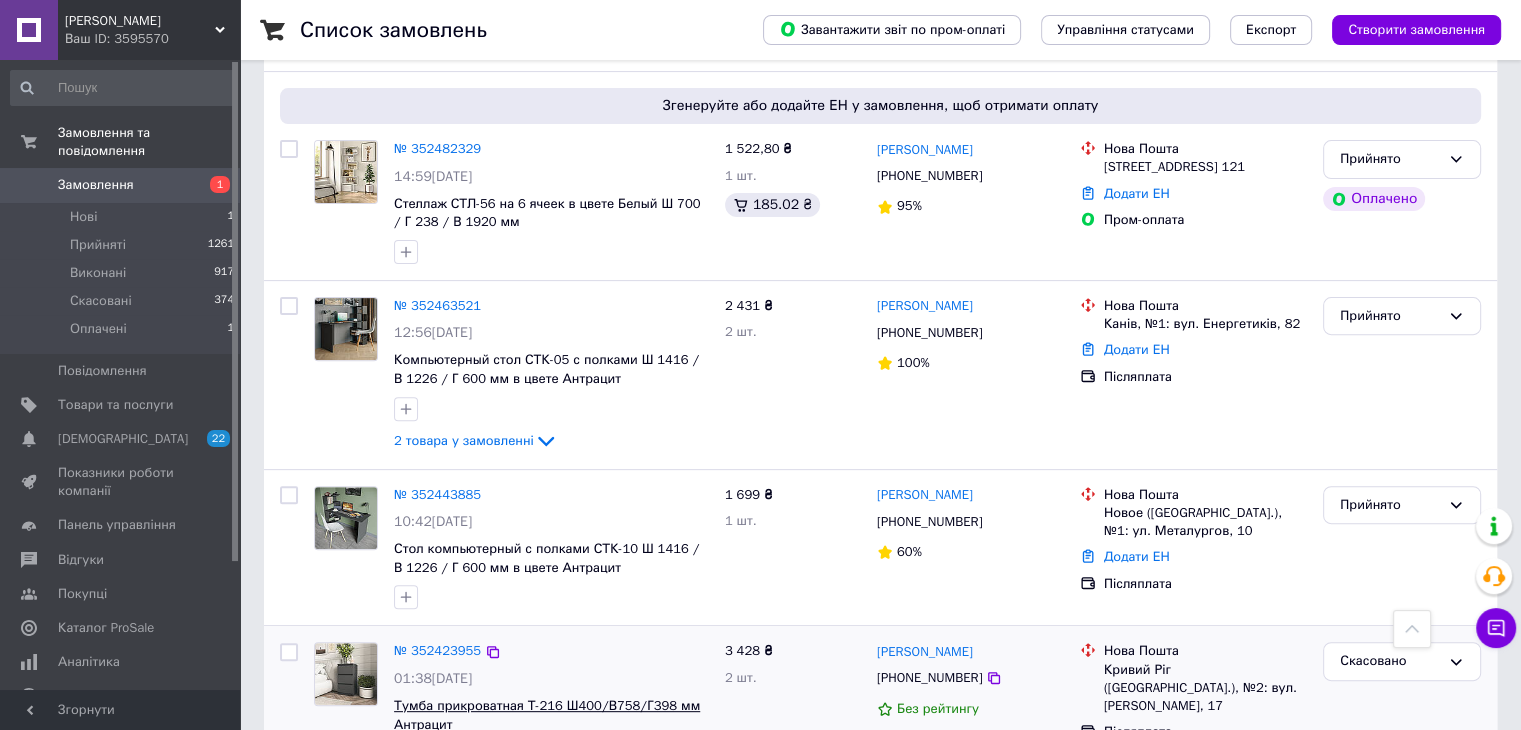 scroll, scrollTop: 600, scrollLeft: 0, axis: vertical 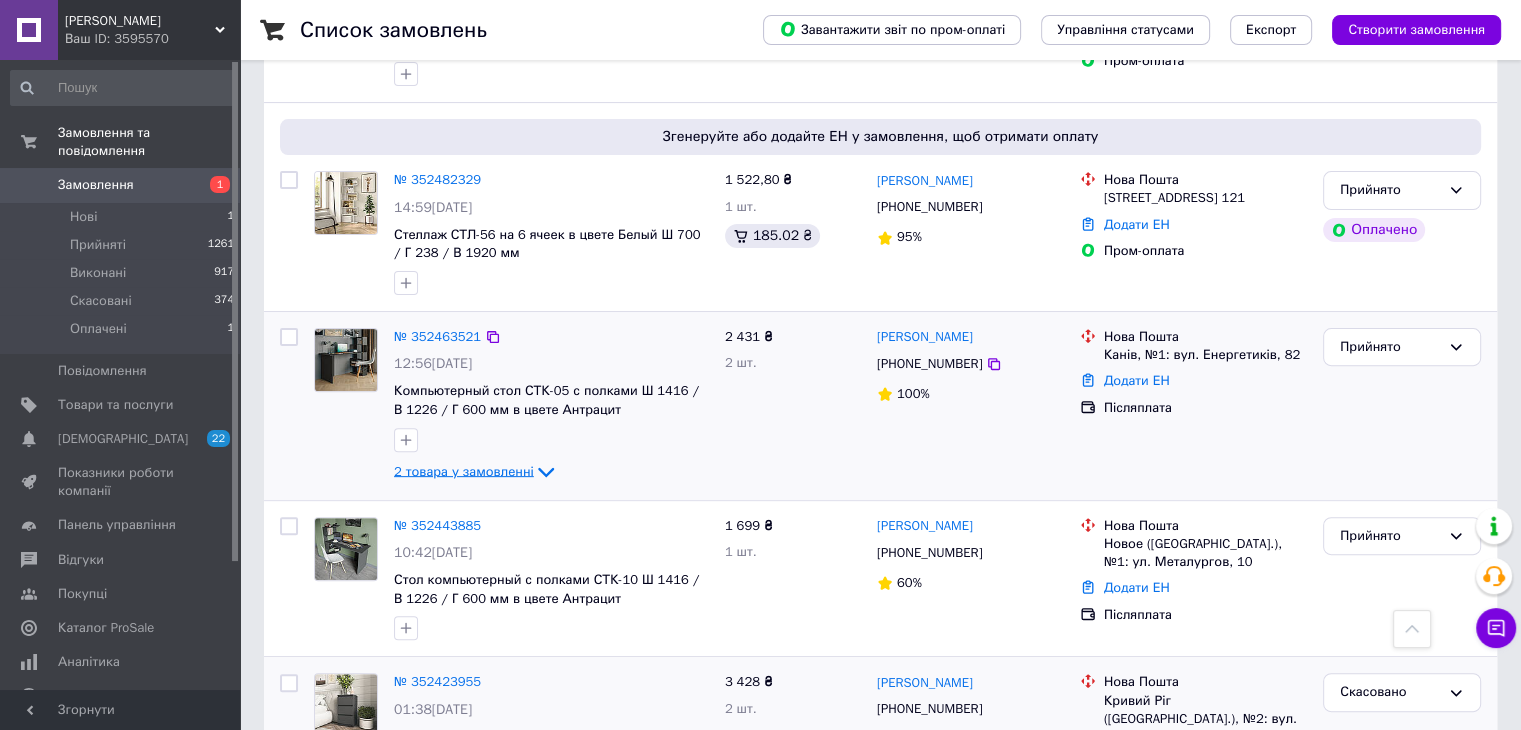 click on "2 товара у замовленні" at bounding box center (464, 470) 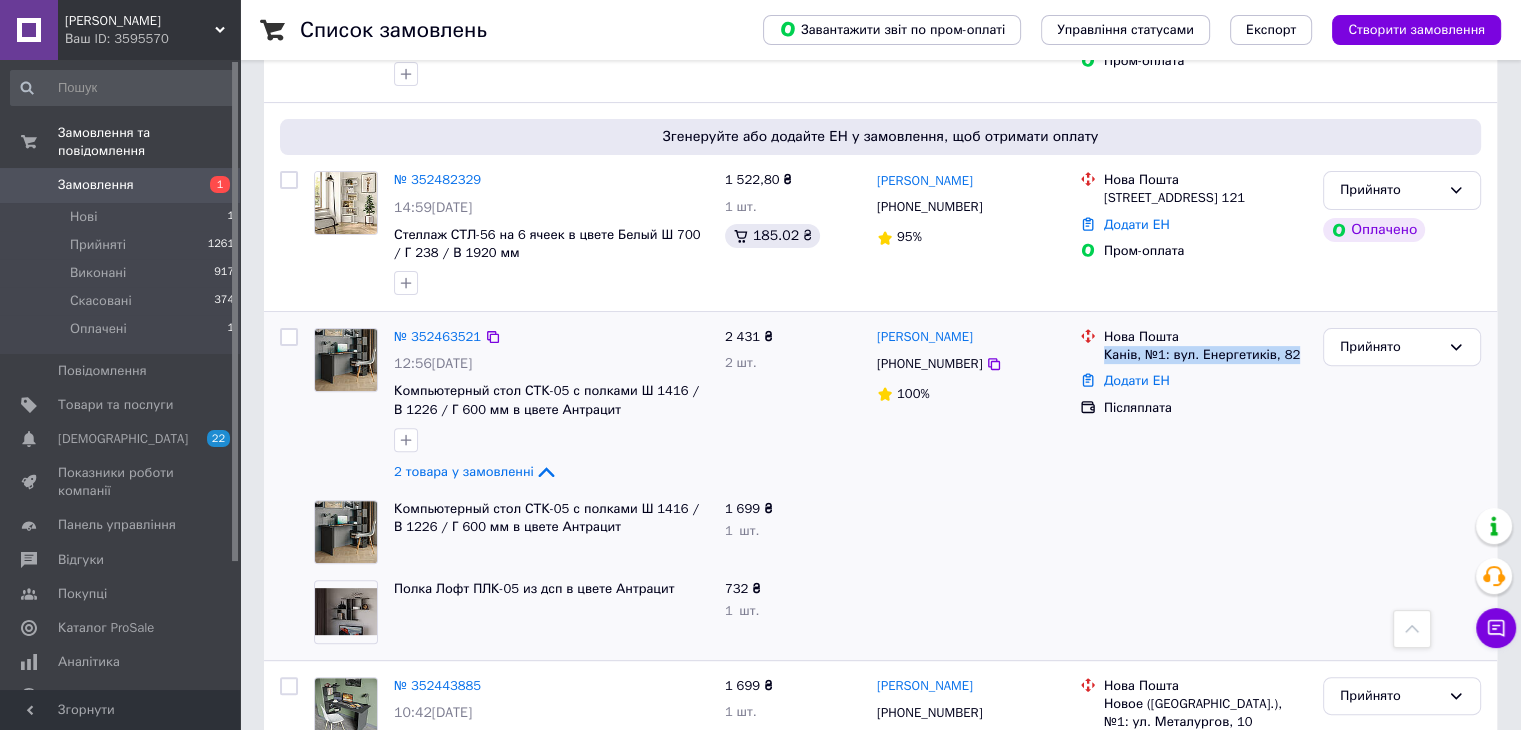 drag, startPoint x: 1102, startPoint y: 333, endPoint x: 1287, endPoint y: 343, distance: 185.27008 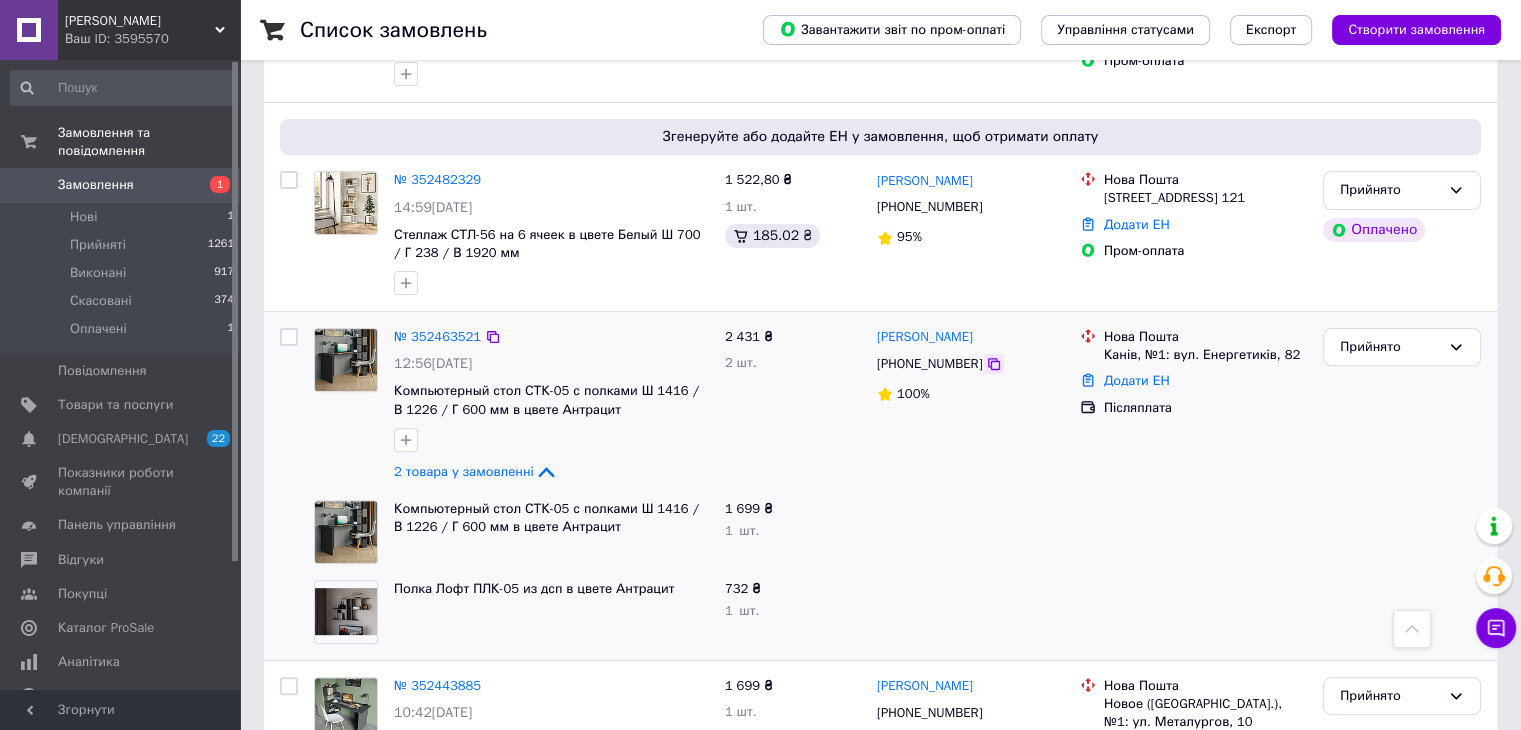 click 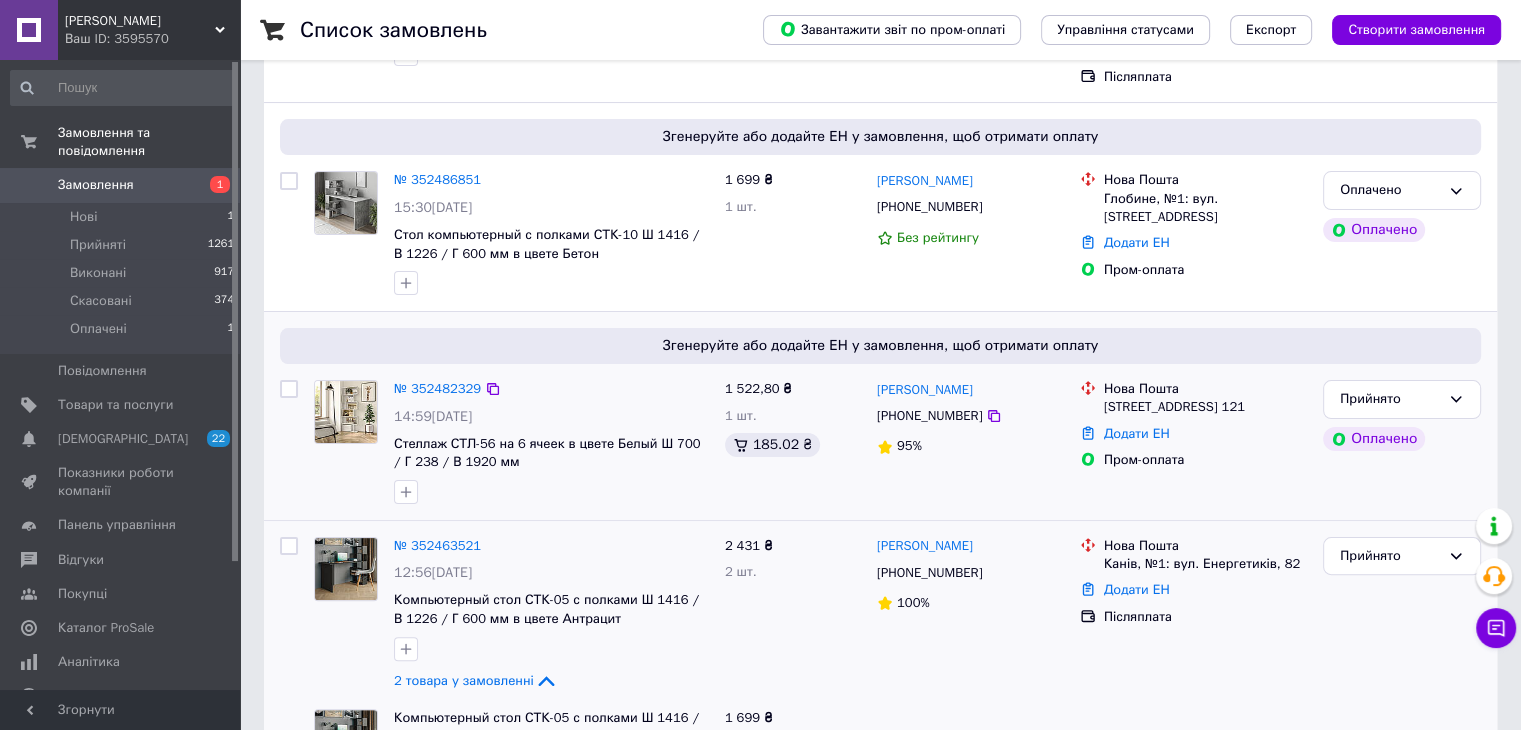 scroll, scrollTop: 400, scrollLeft: 0, axis: vertical 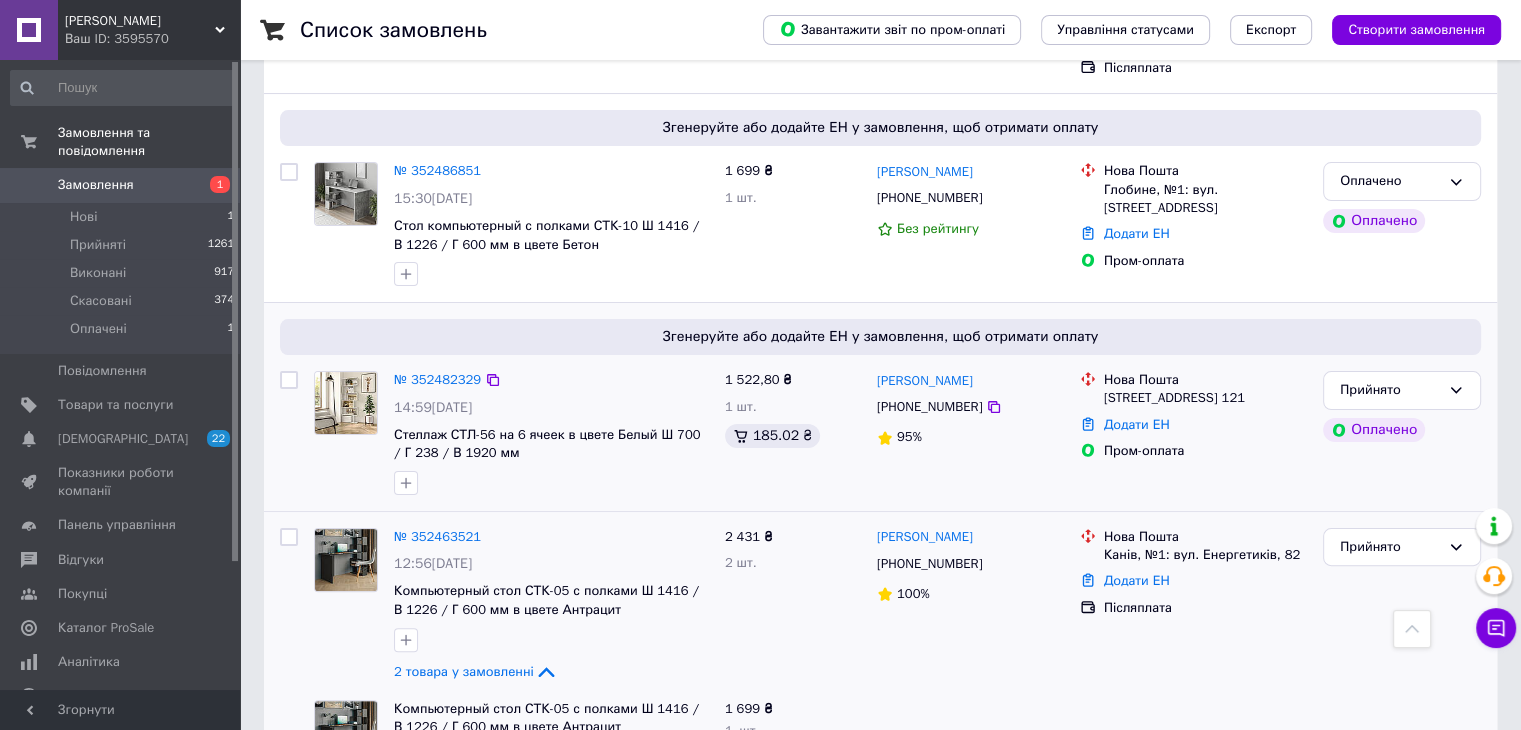 drag, startPoint x: 1104, startPoint y: 377, endPoint x: 1164, endPoint y: 403, distance: 65.39113 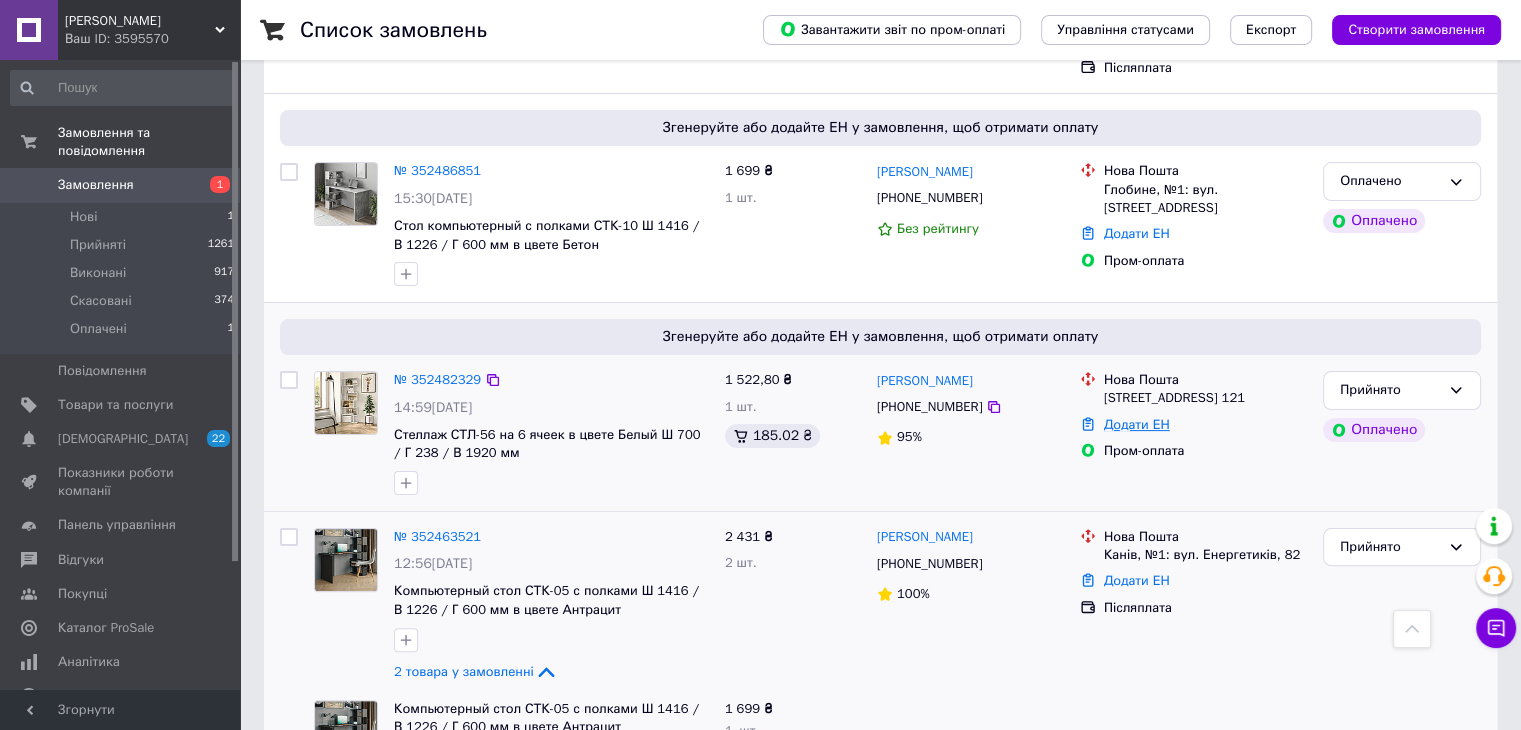 copy on "Одеса, Аркадіївський пров., будинок 4" 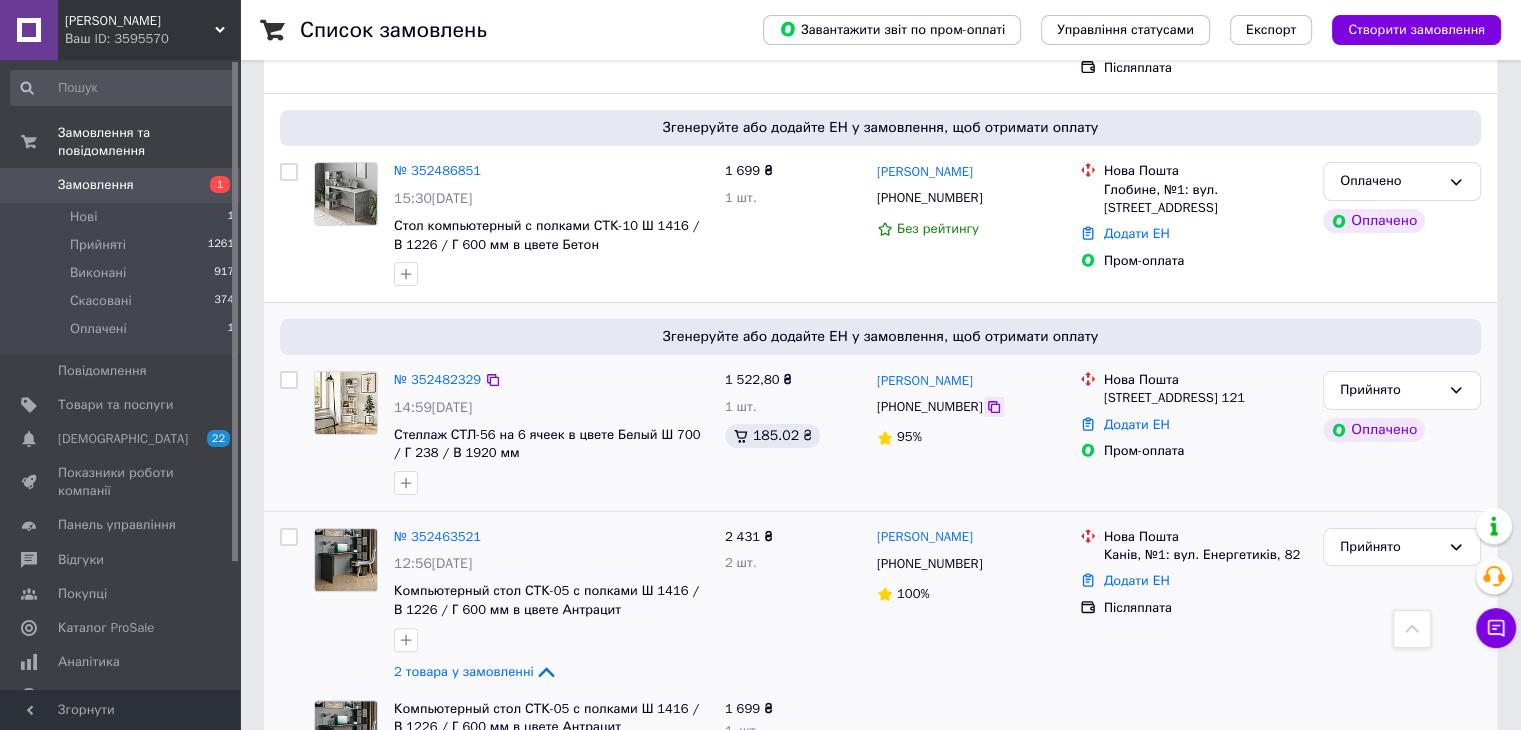 click 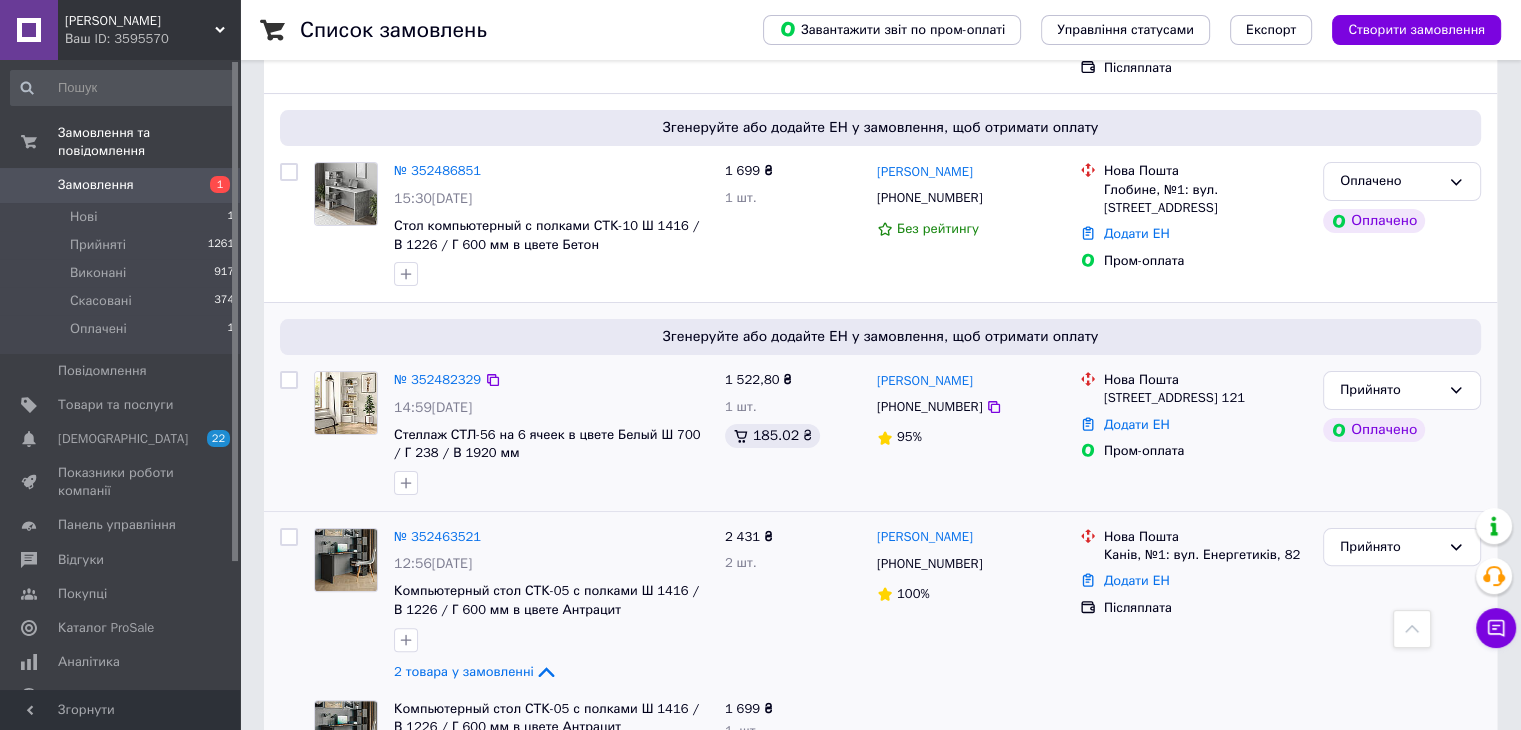 drag, startPoint x: 869, startPoint y: 369, endPoint x: 1004, endPoint y: 373, distance: 135.05925 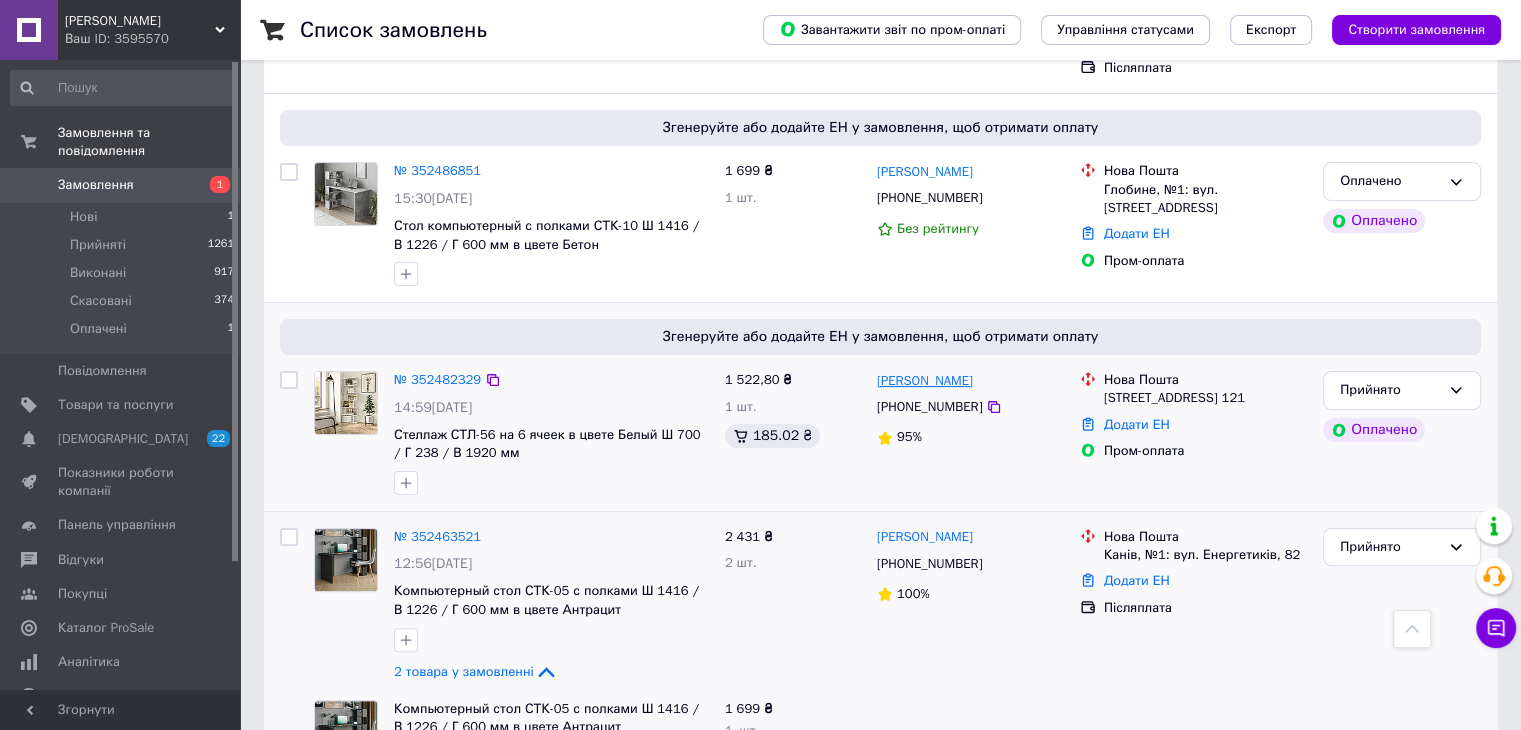 copy on "Кристина Кондратьева" 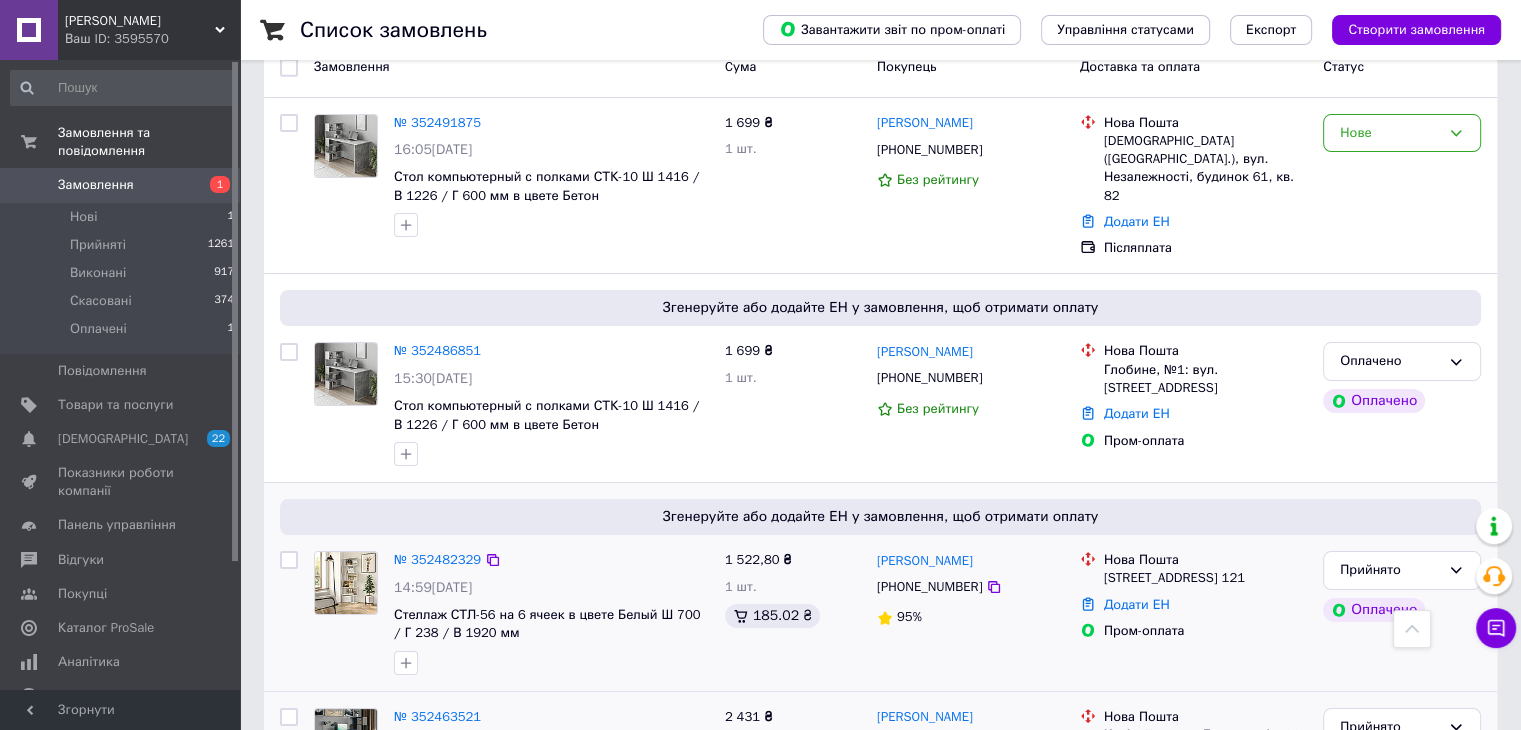 scroll, scrollTop: 200, scrollLeft: 0, axis: vertical 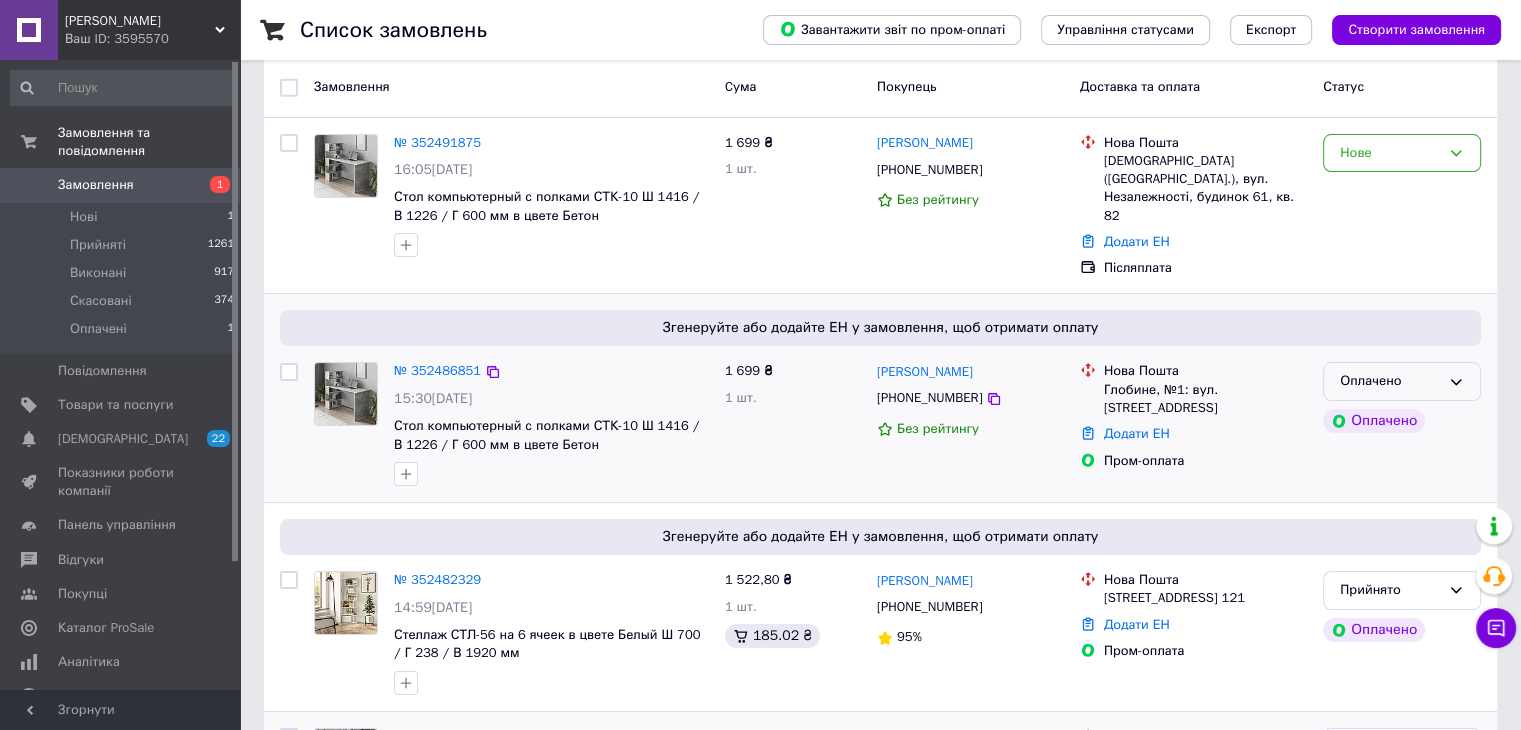 click on "Оплачено" at bounding box center (1402, 381) 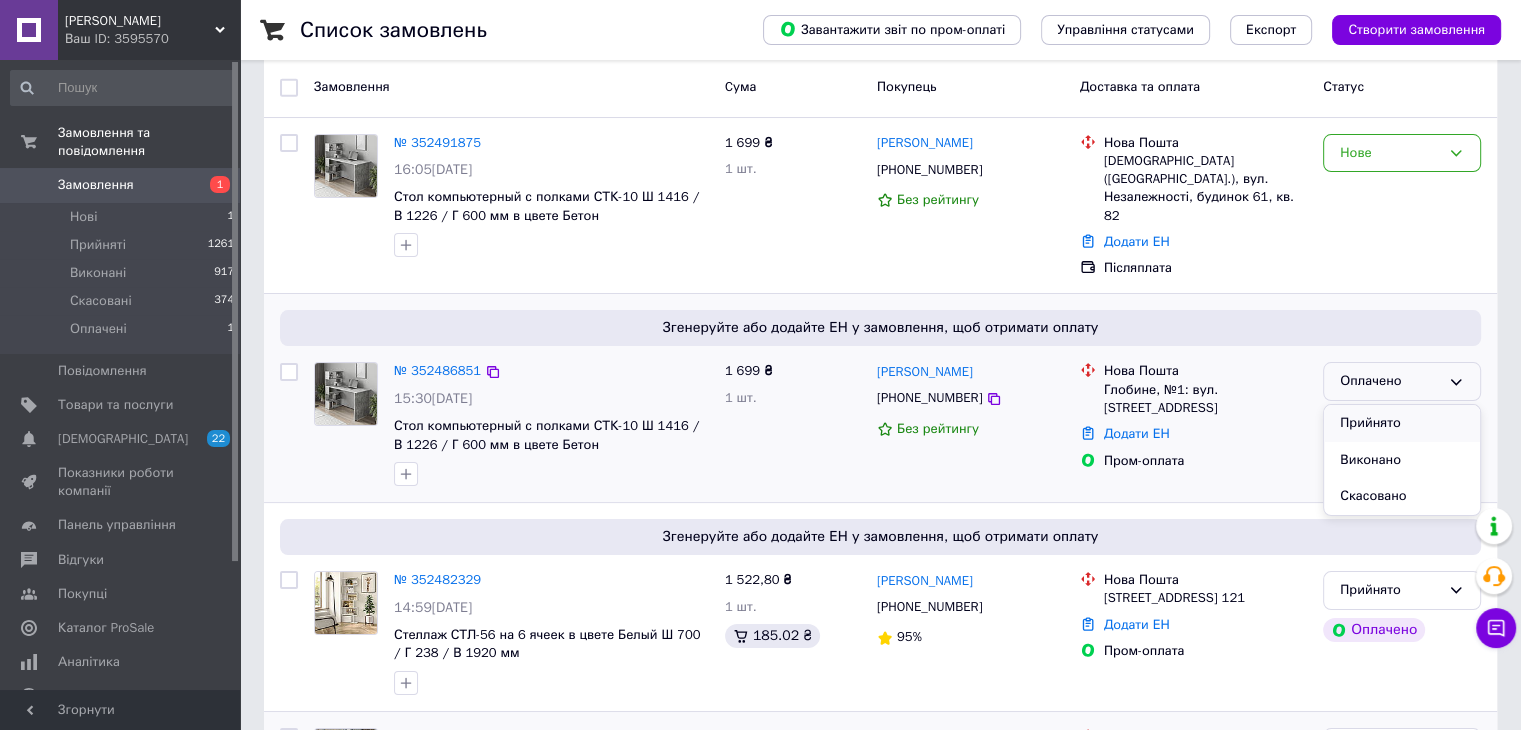 click on "Прийнято" at bounding box center (1402, 423) 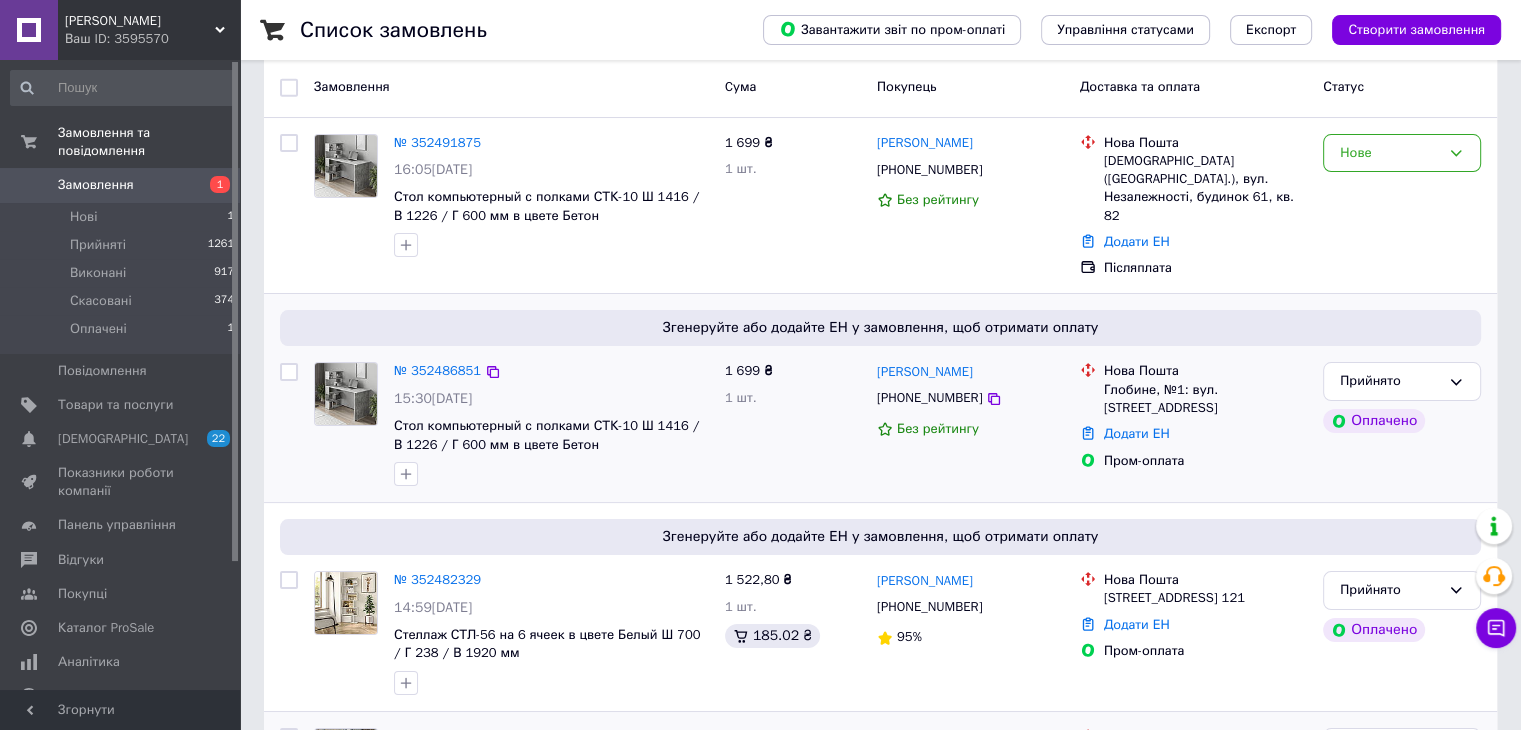 drag, startPoint x: 1100, startPoint y: 371, endPoint x: 1245, endPoint y: 393, distance: 146.65947 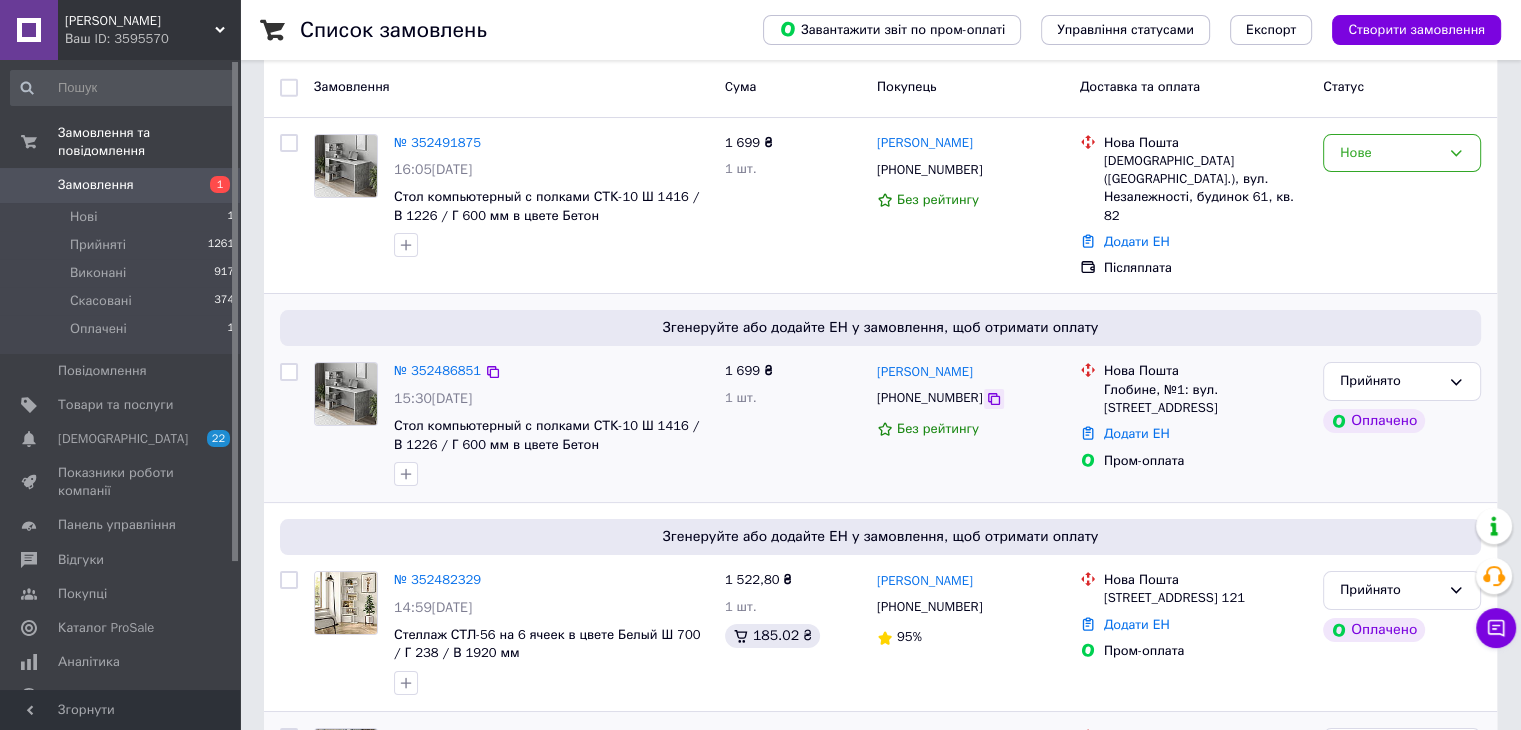 click 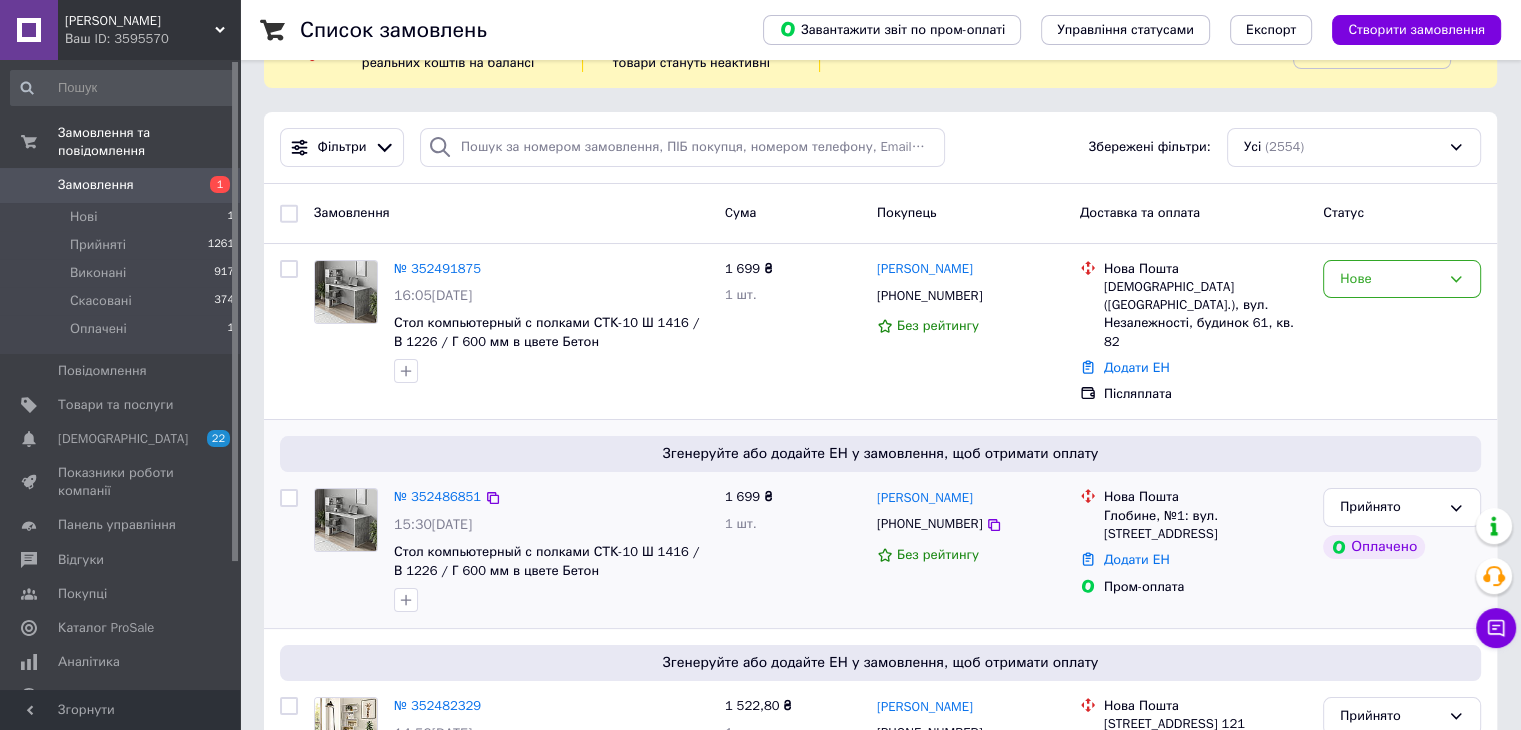 scroll, scrollTop: 0, scrollLeft: 0, axis: both 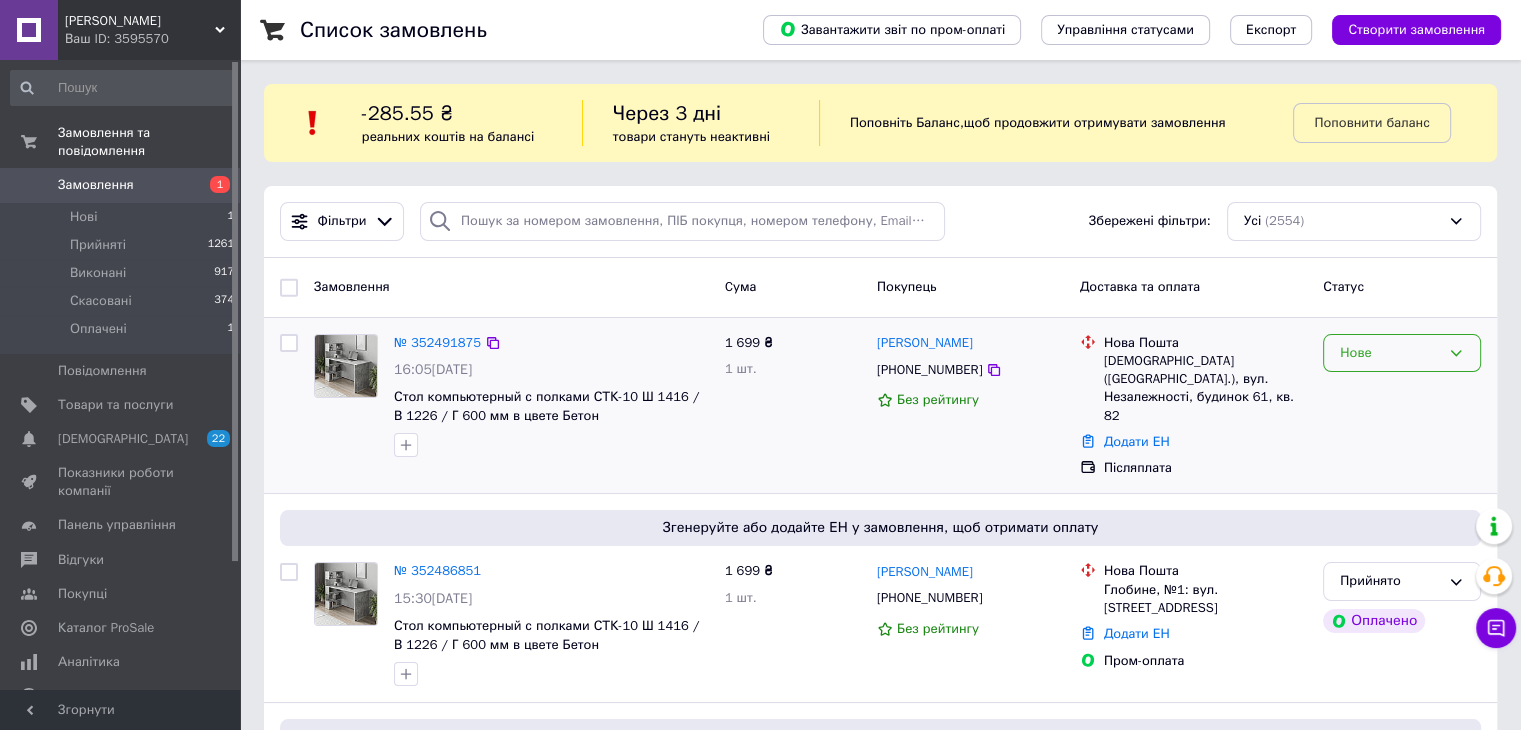 click on "Нове" at bounding box center (1390, 353) 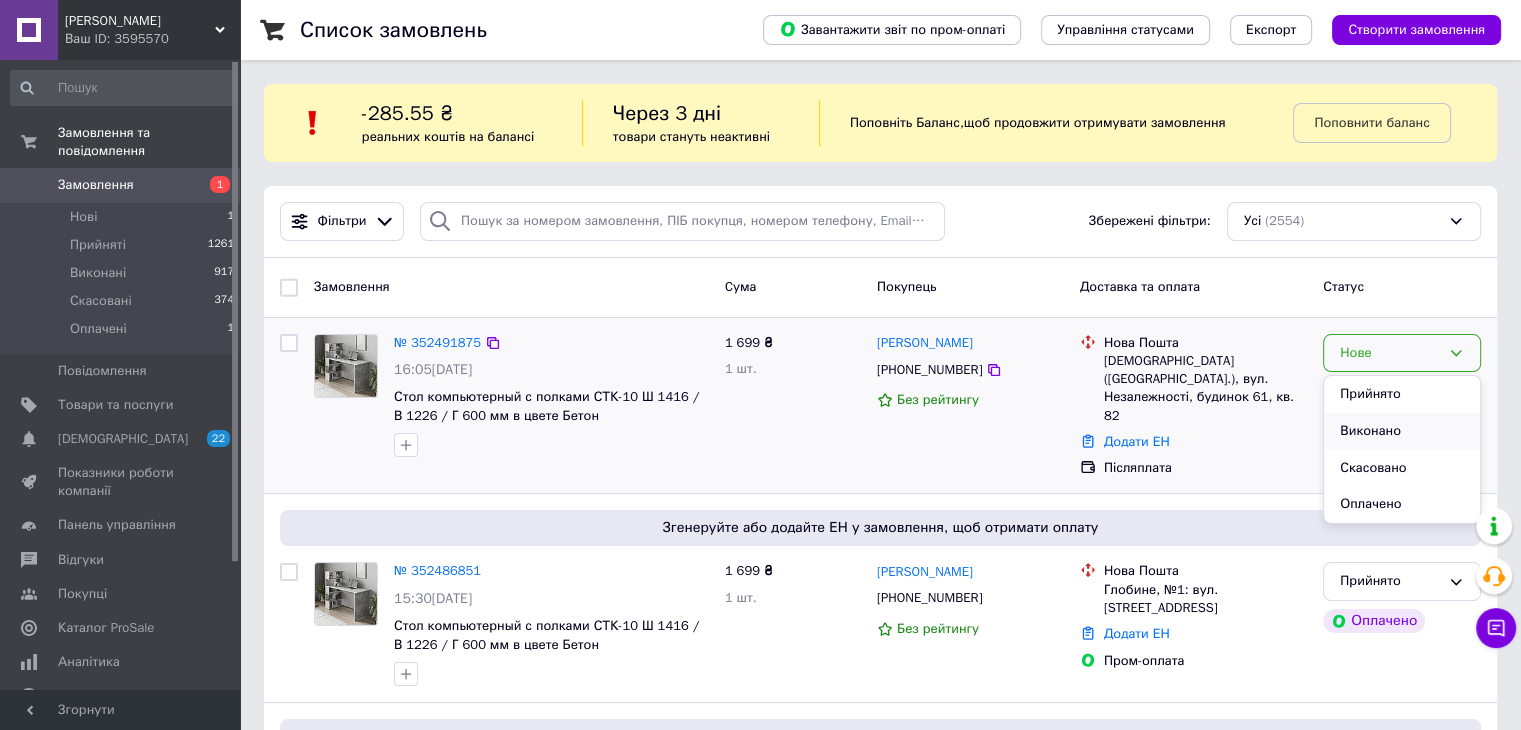 click on "Виконано" at bounding box center [1402, 431] 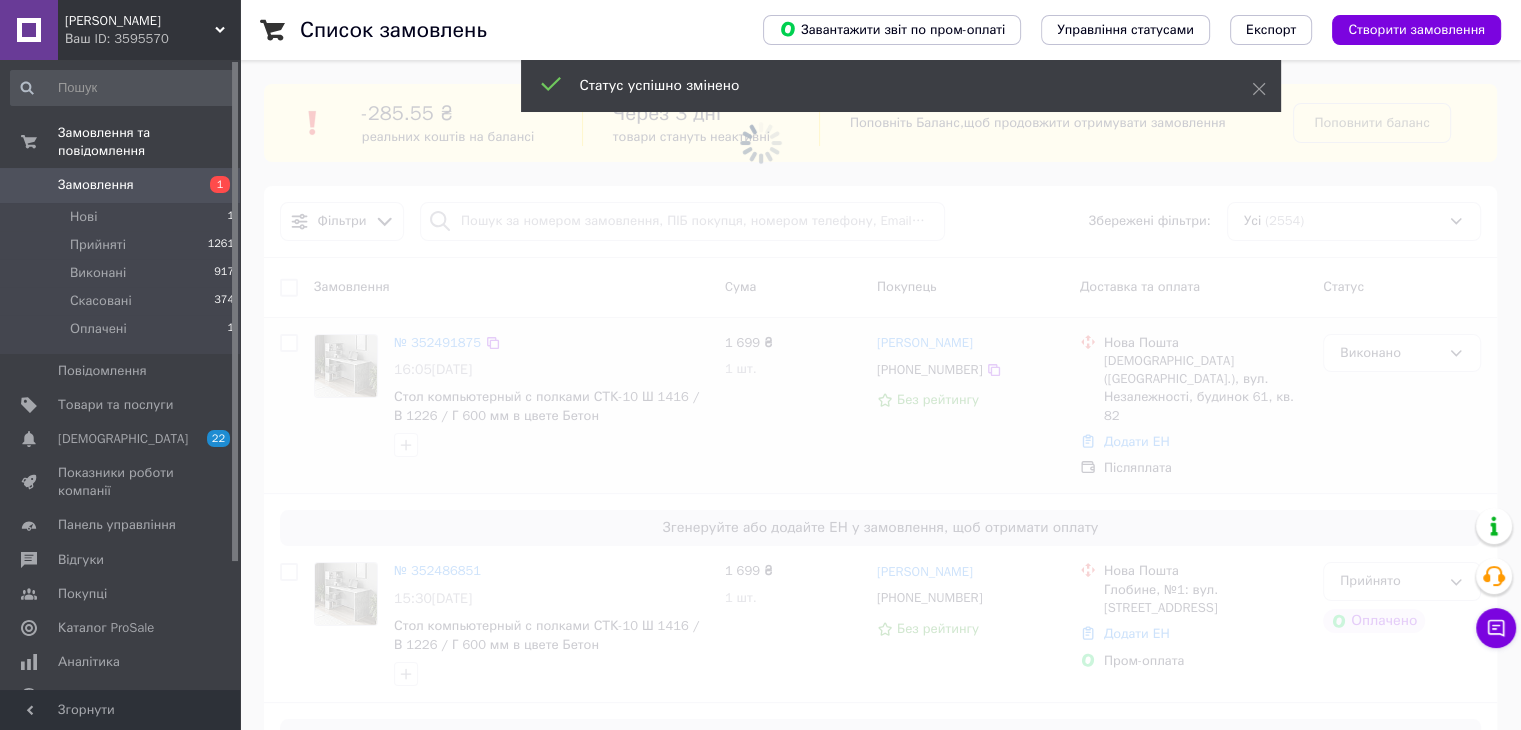 click at bounding box center [760, 365] 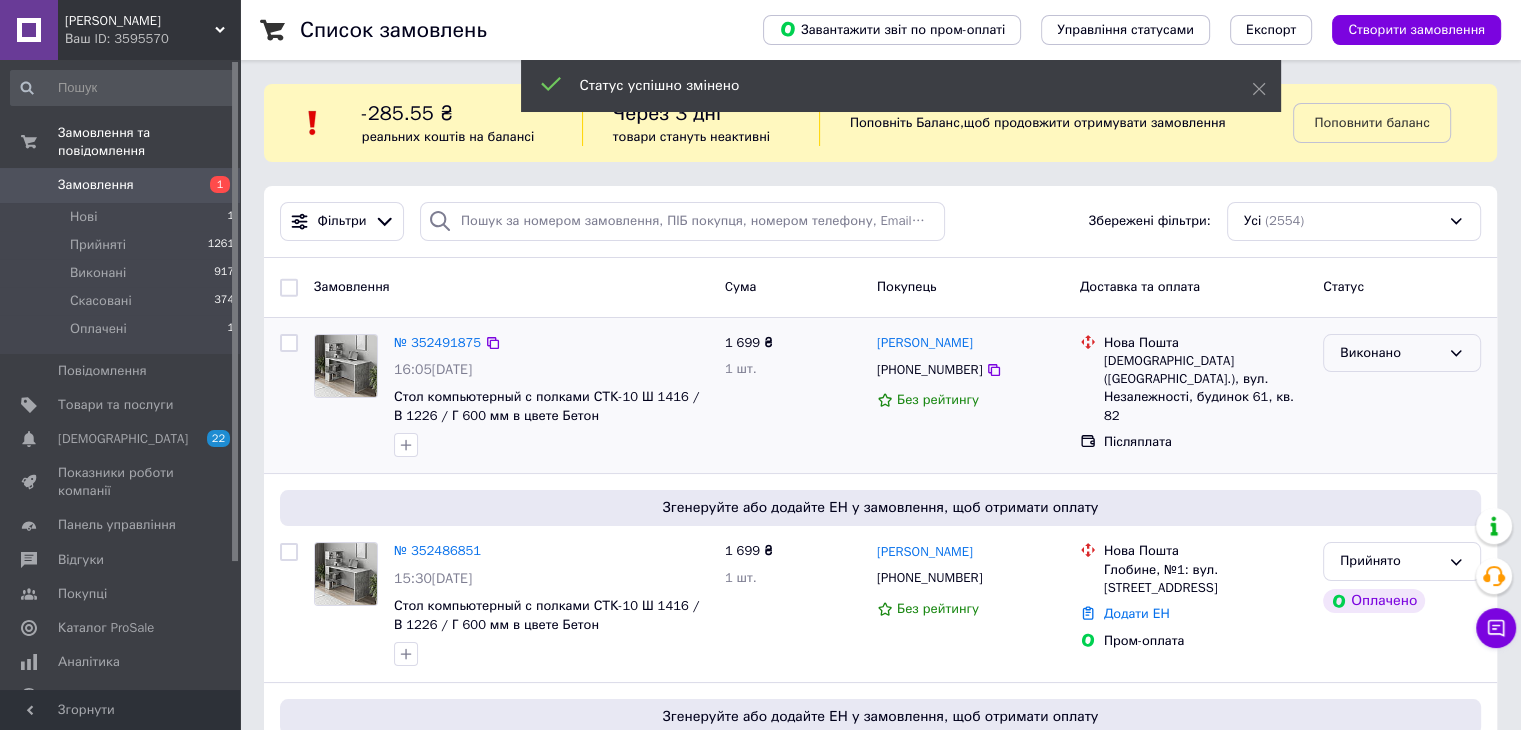 click on "Виконано" at bounding box center [1390, 353] 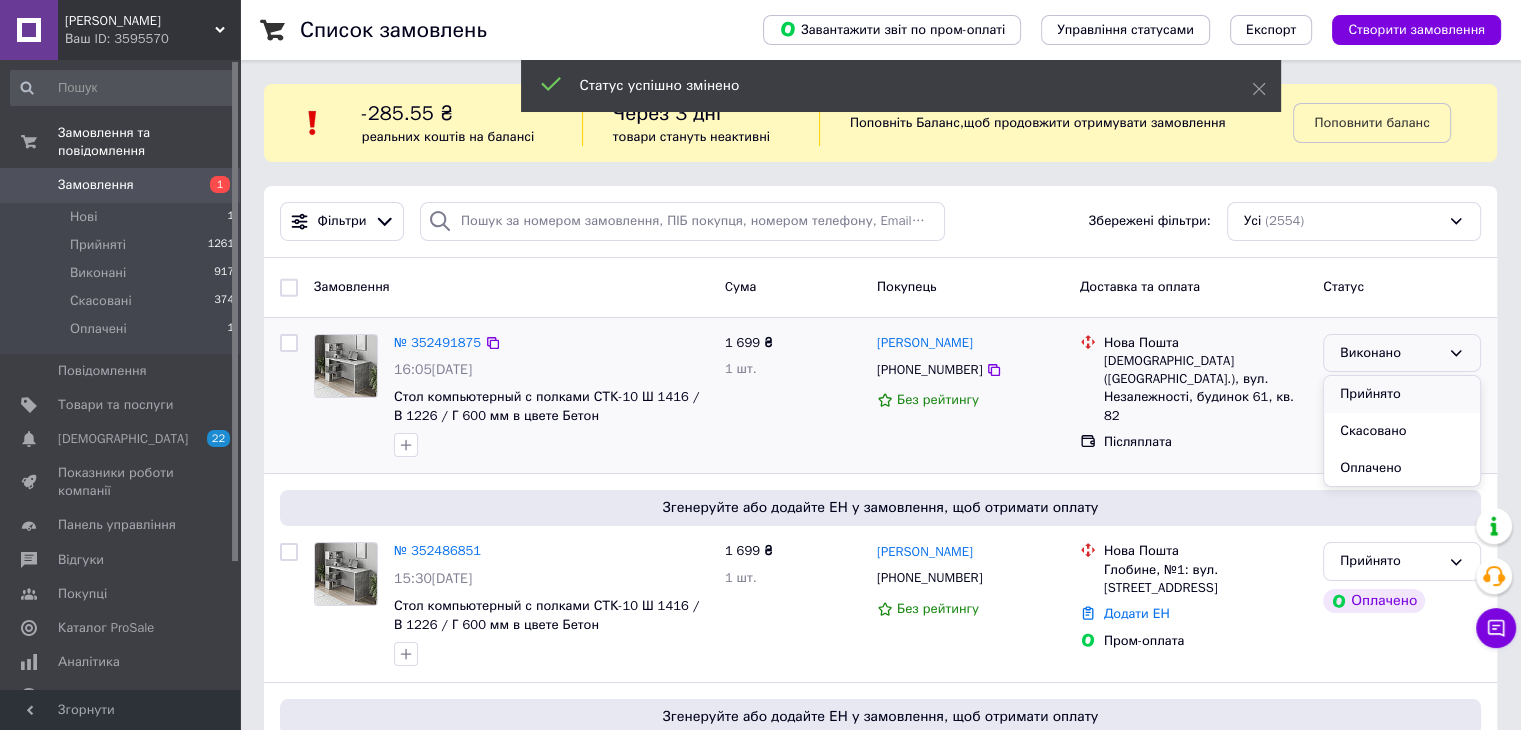 click on "Прийнято" at bounding box center (1402, 394) 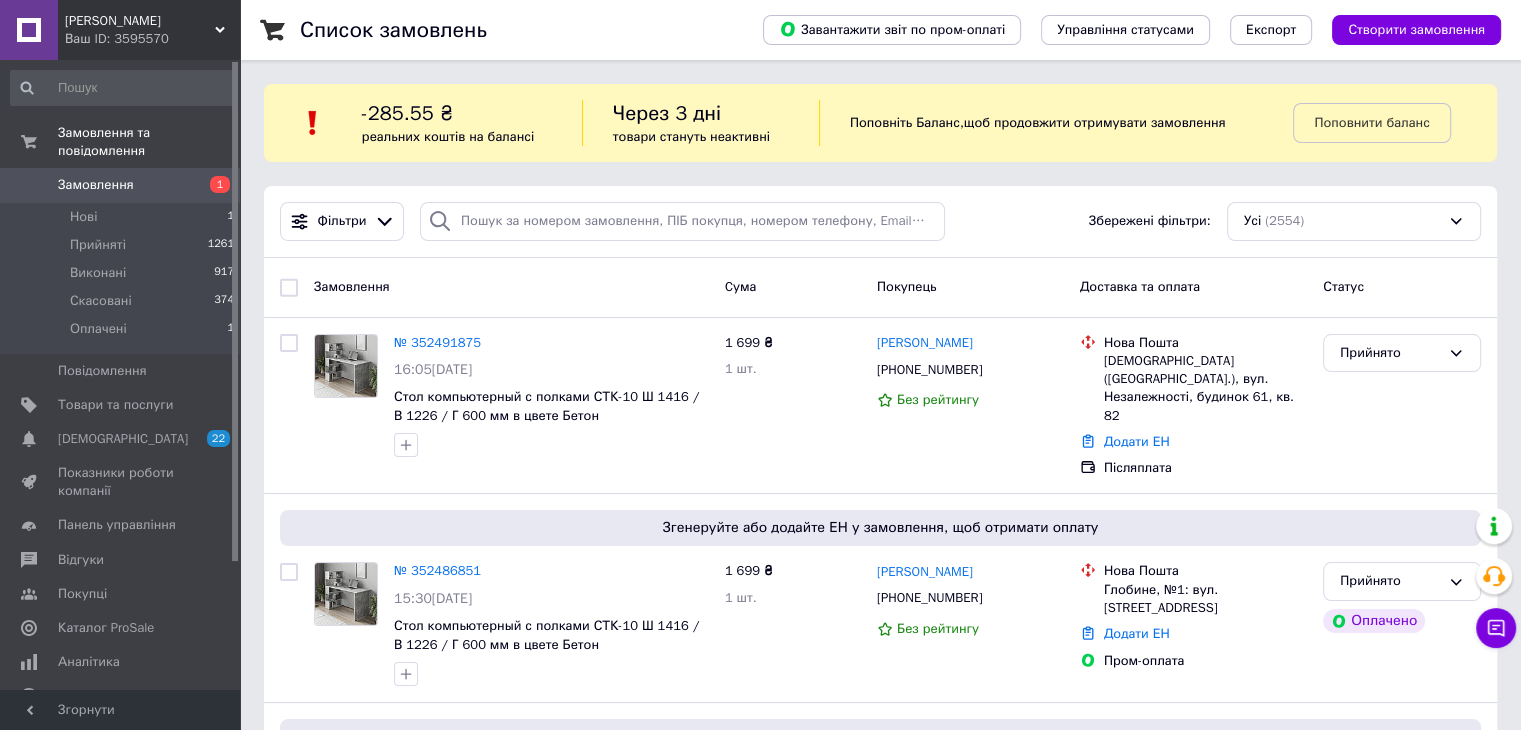 click on "№ 352491875" at bounding box center (437, 342) 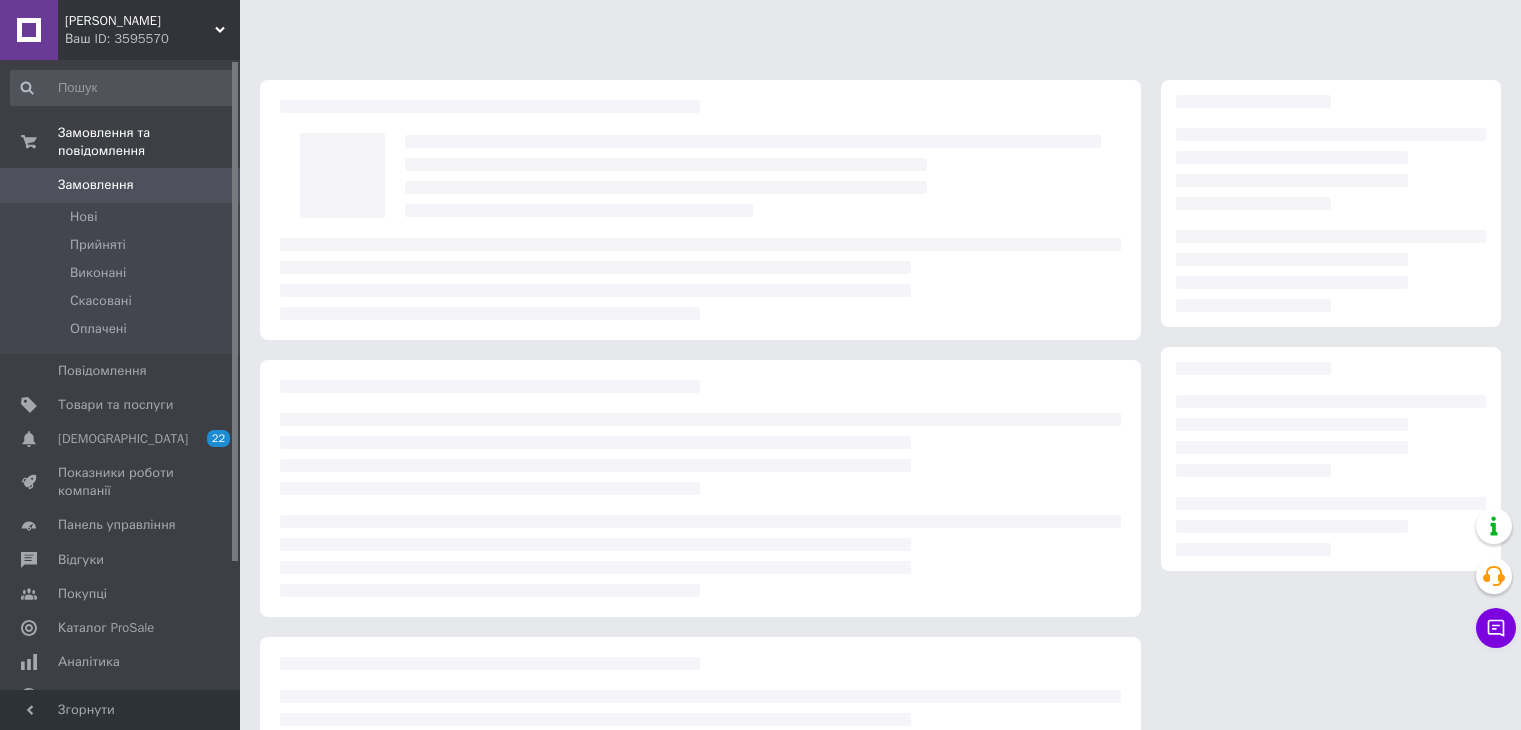 scroll, scrollTop: 0, scrollLeft: 0, axis: both 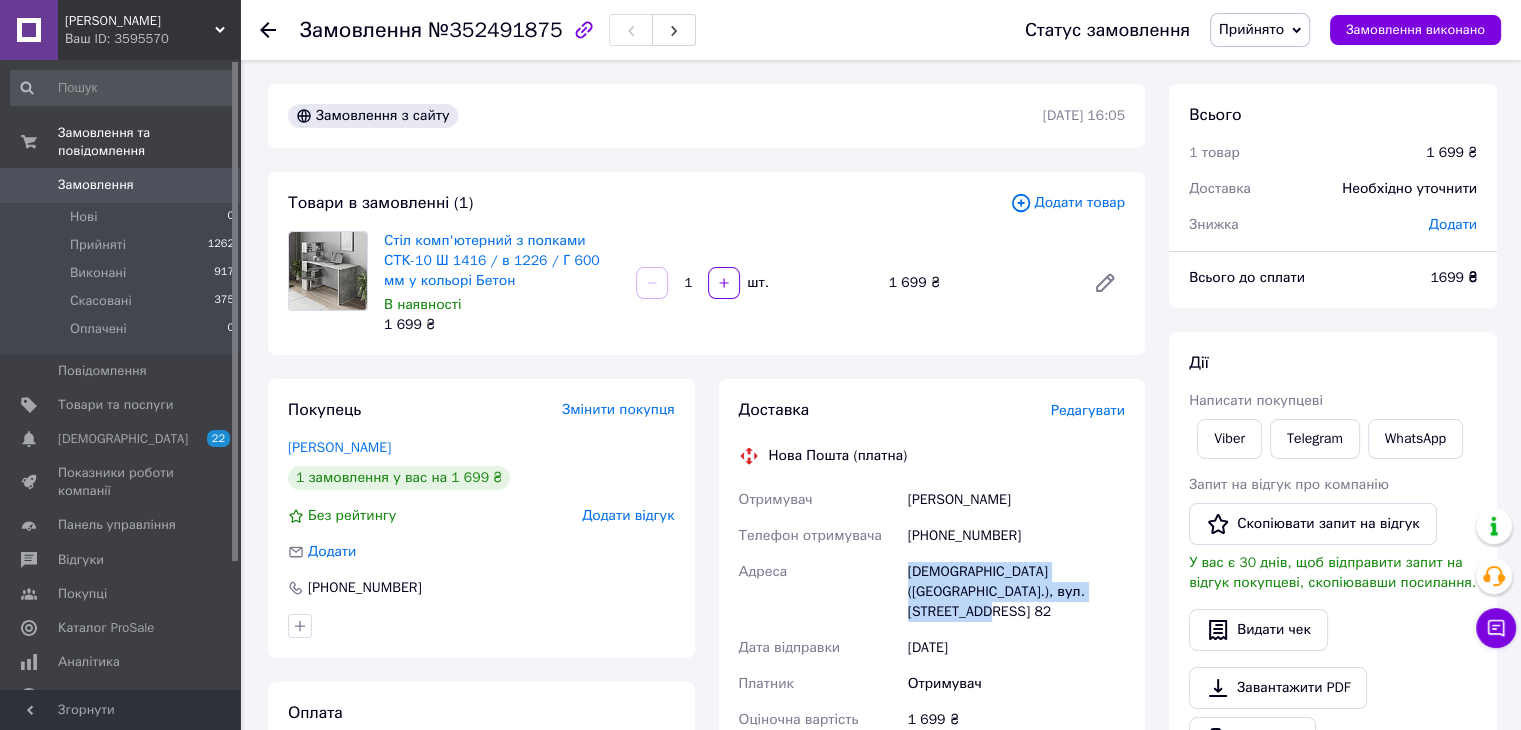 drag, startPoint x: 906, startPoint y: 573, endPoint x: 1076, endPoint y: 601, distance: 172.29045 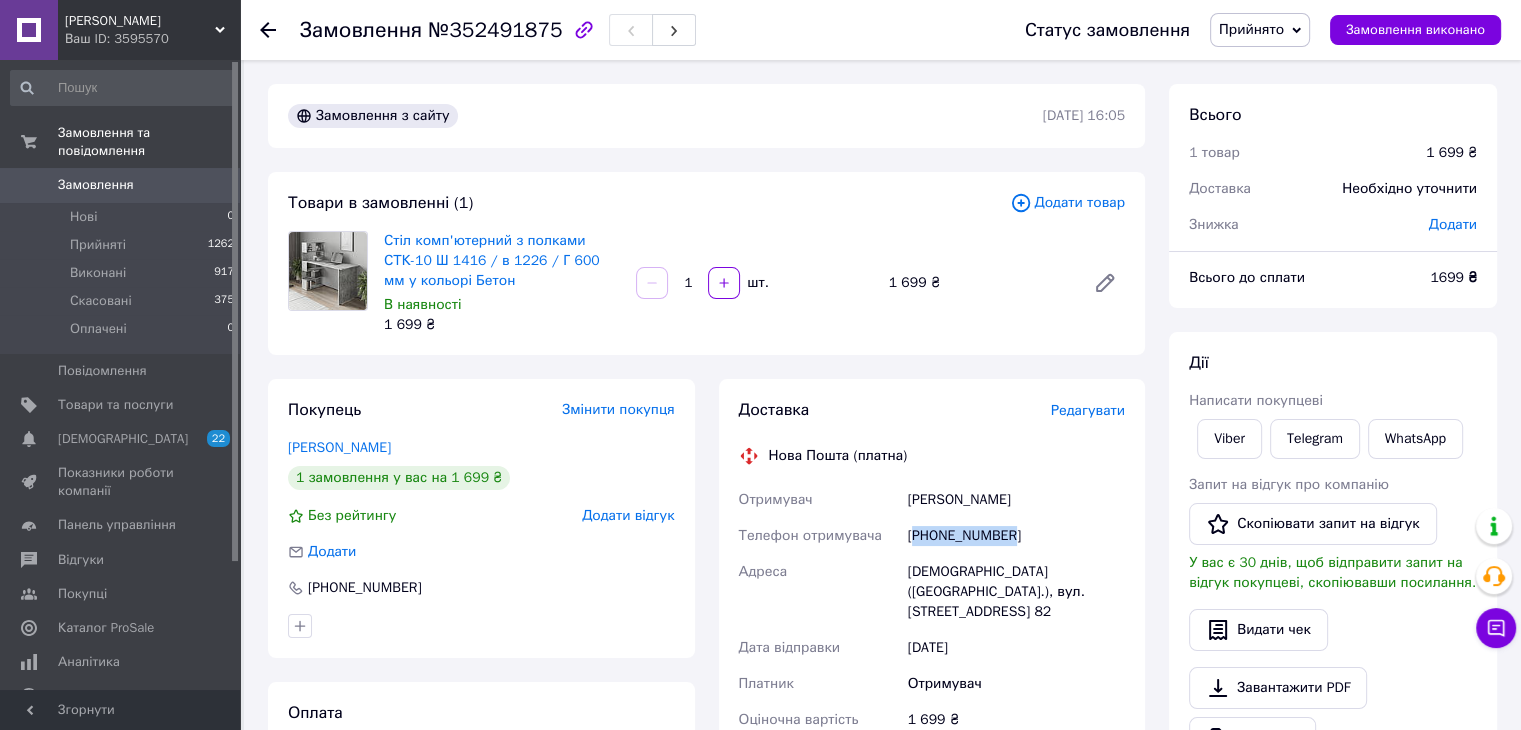 drag, startPoint x: 912, startPoint y: 542, endPoint x: 1012, endPoint y: 538, distance: 100.07997 